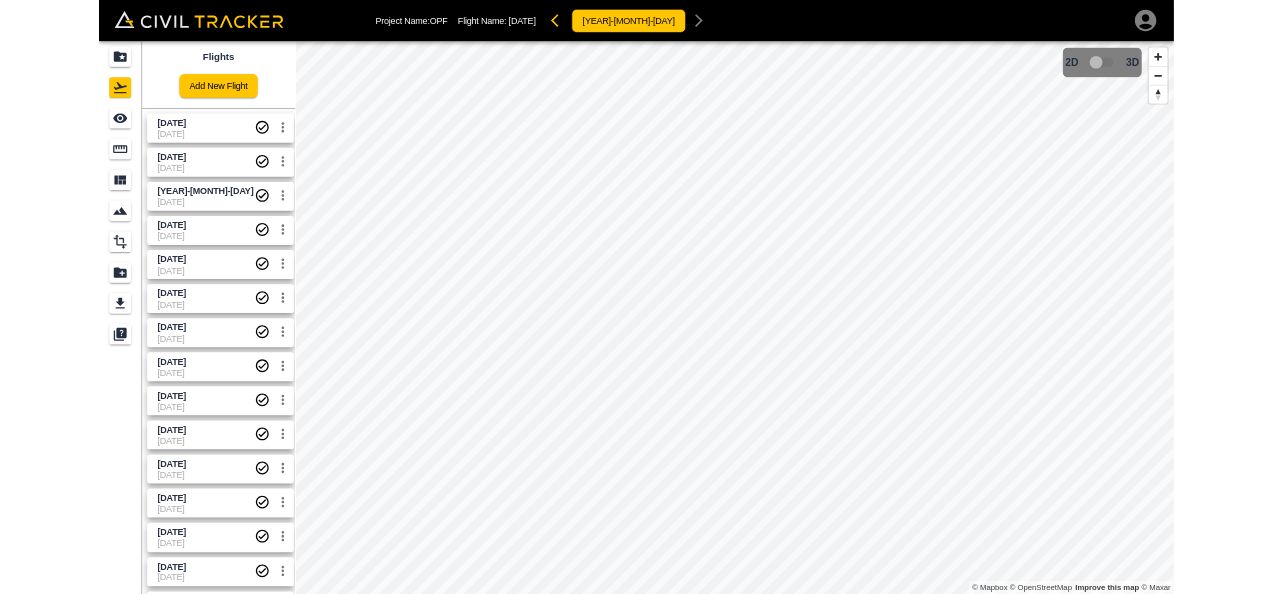 scroll, scrollTop: 0, scrollLeft: 0, axis: both 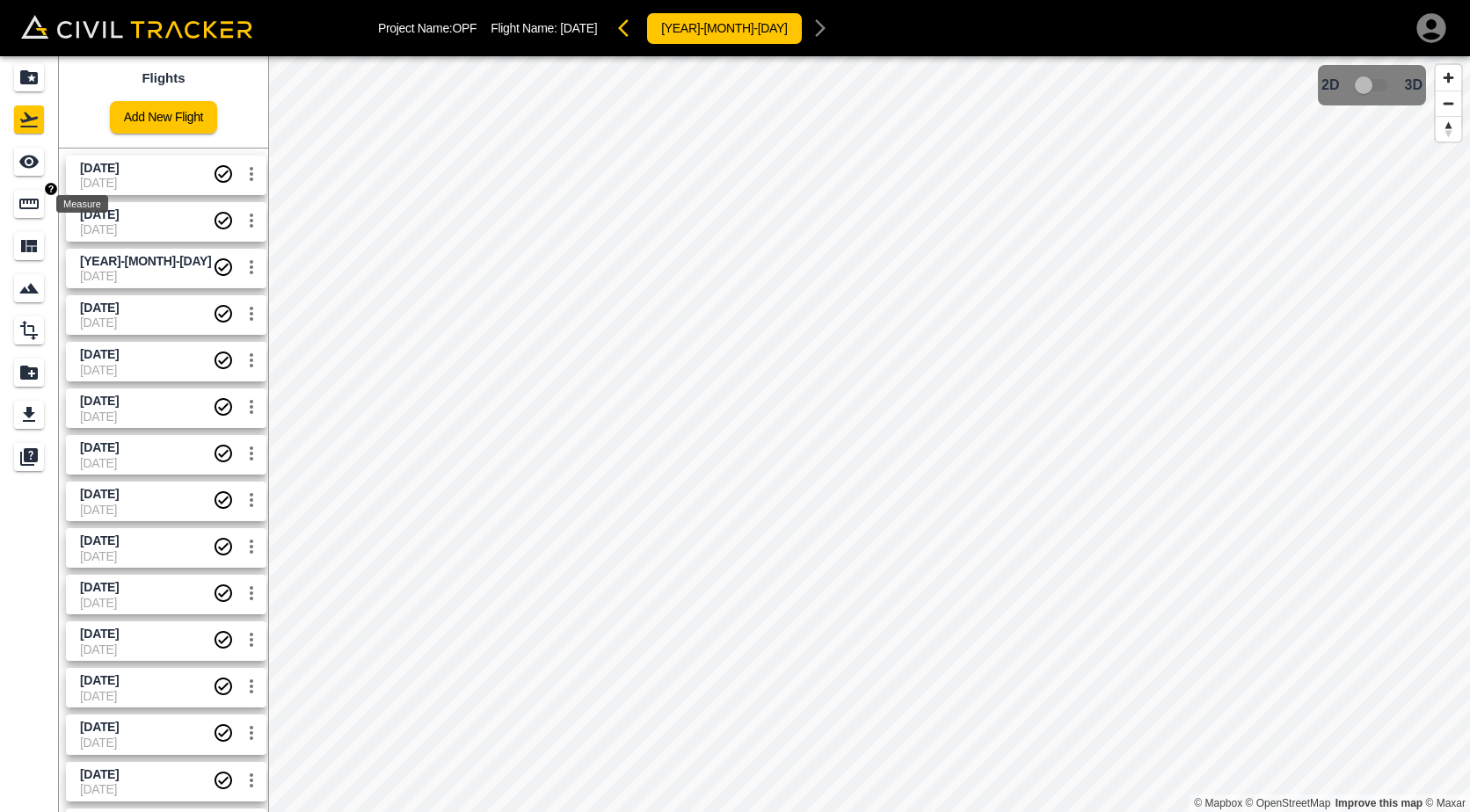 click at bounding box center [29, 204] 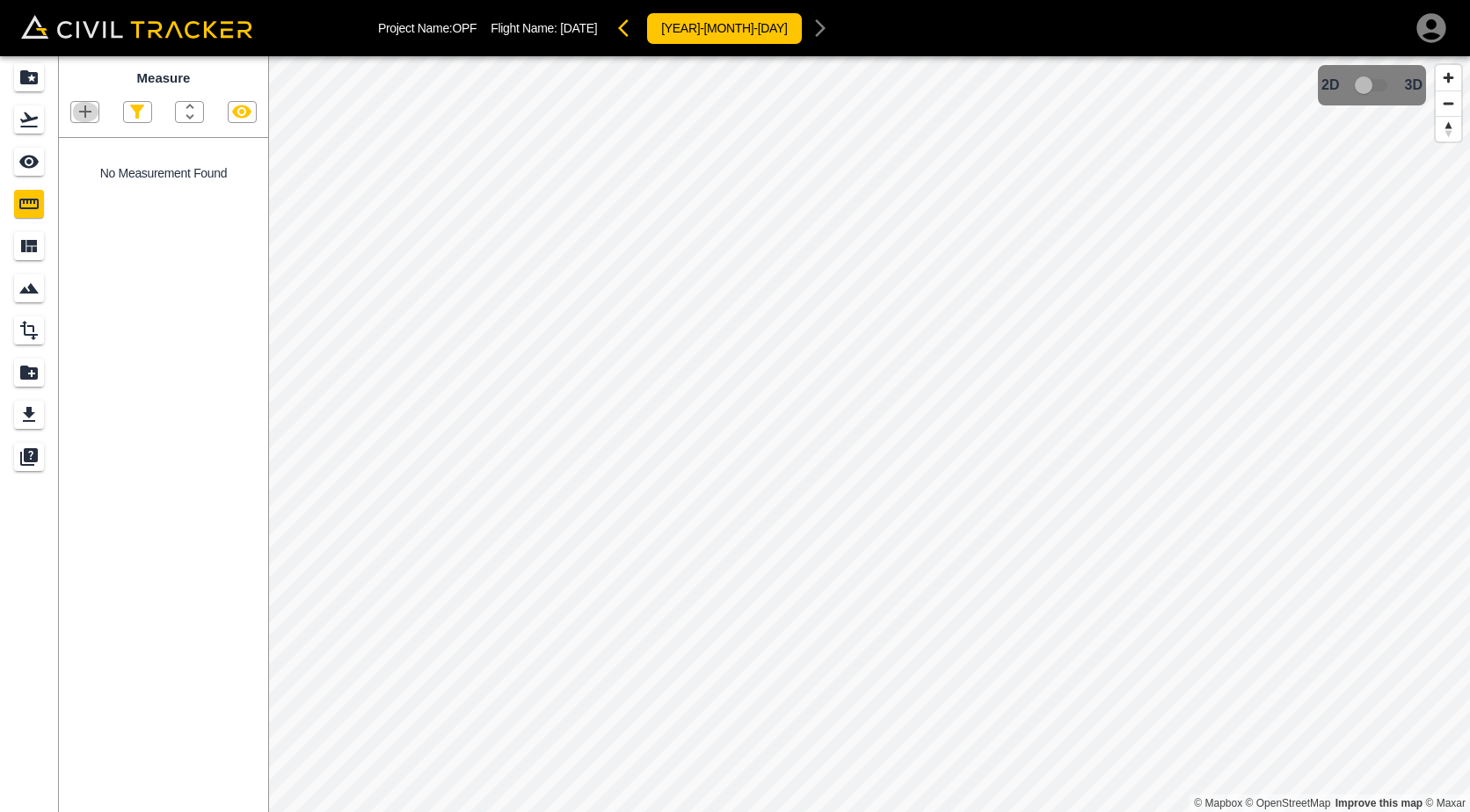 click at bounding box center [84, 112] 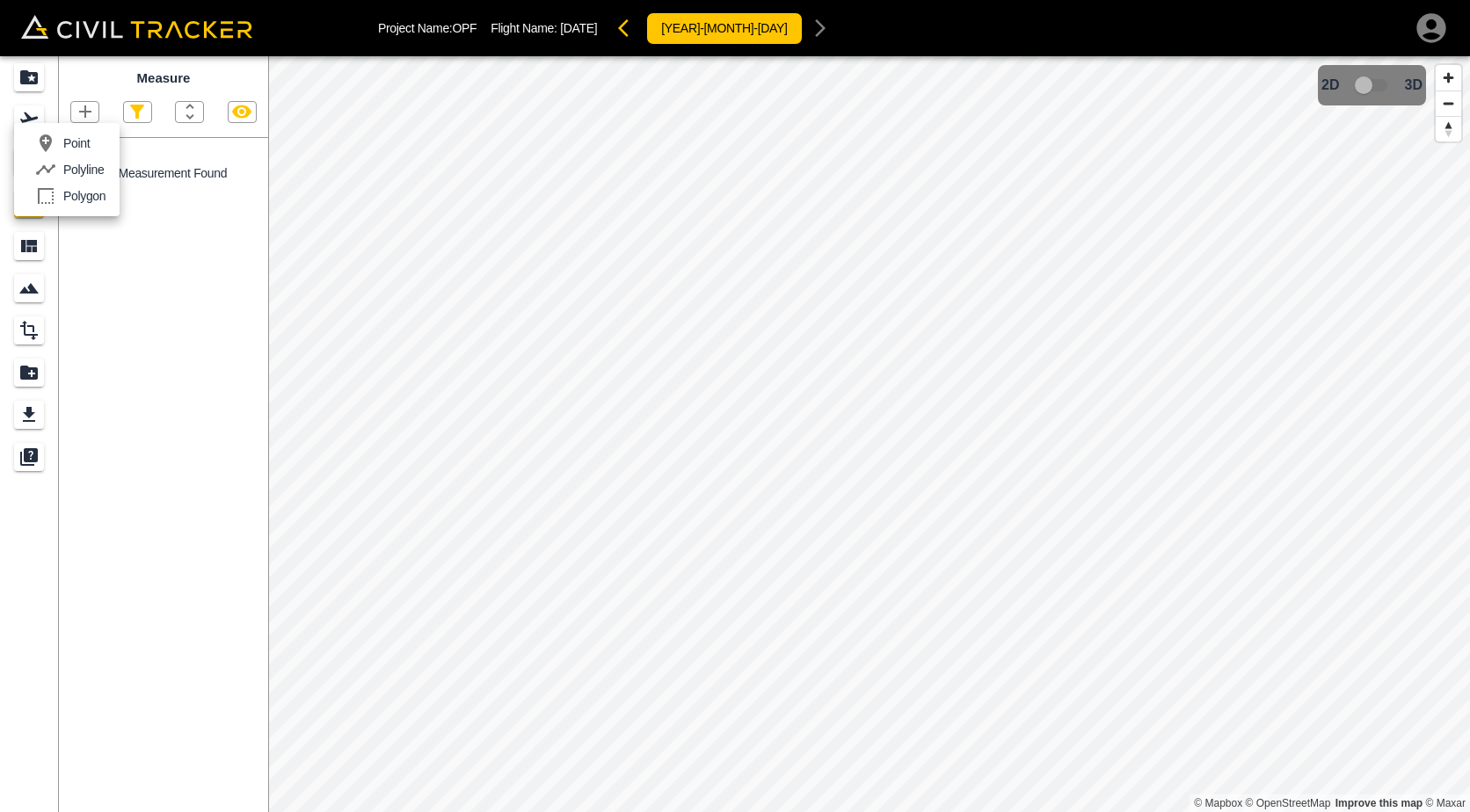 click at bounding box center (735, 406) 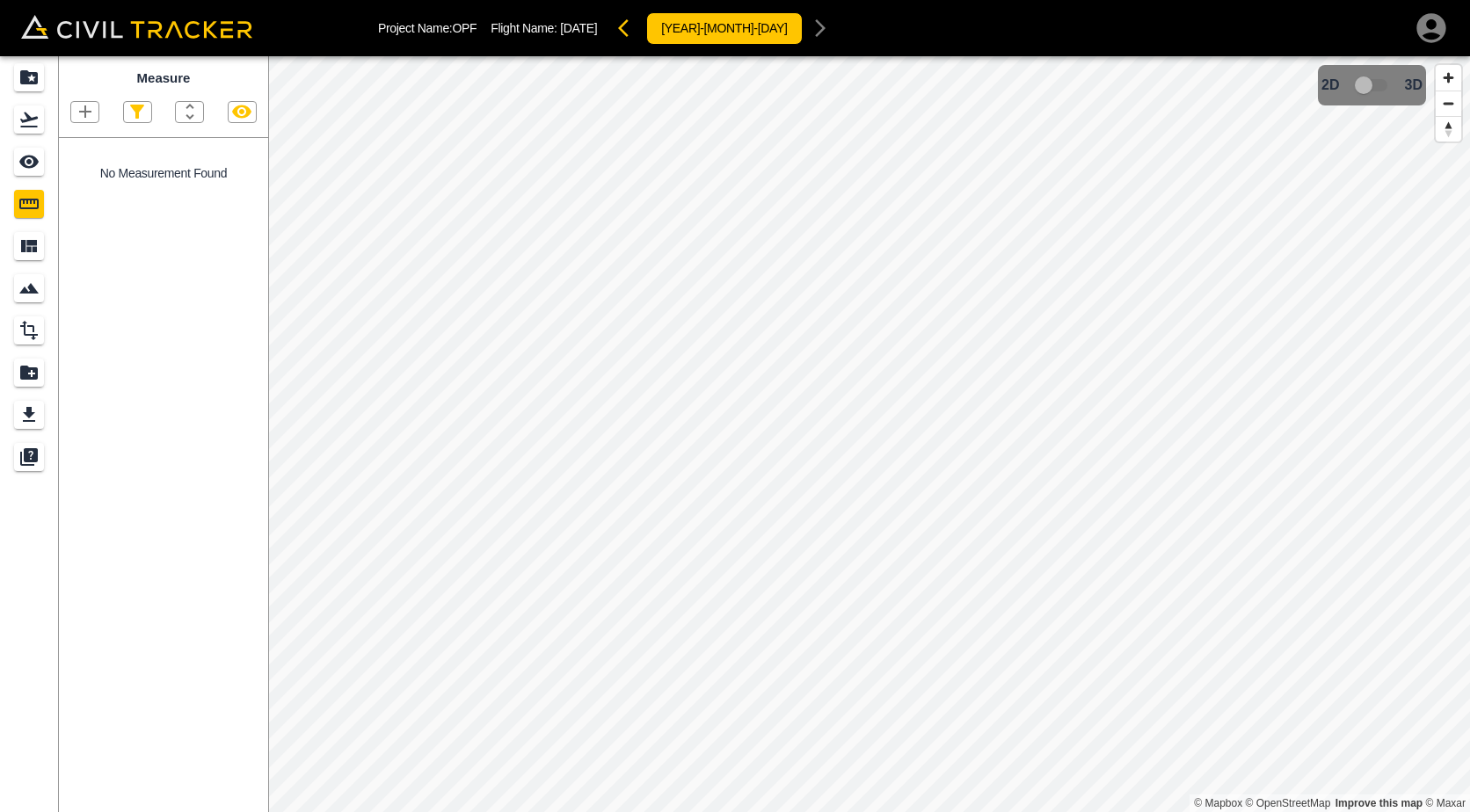 click at bounding box center [85, 112] 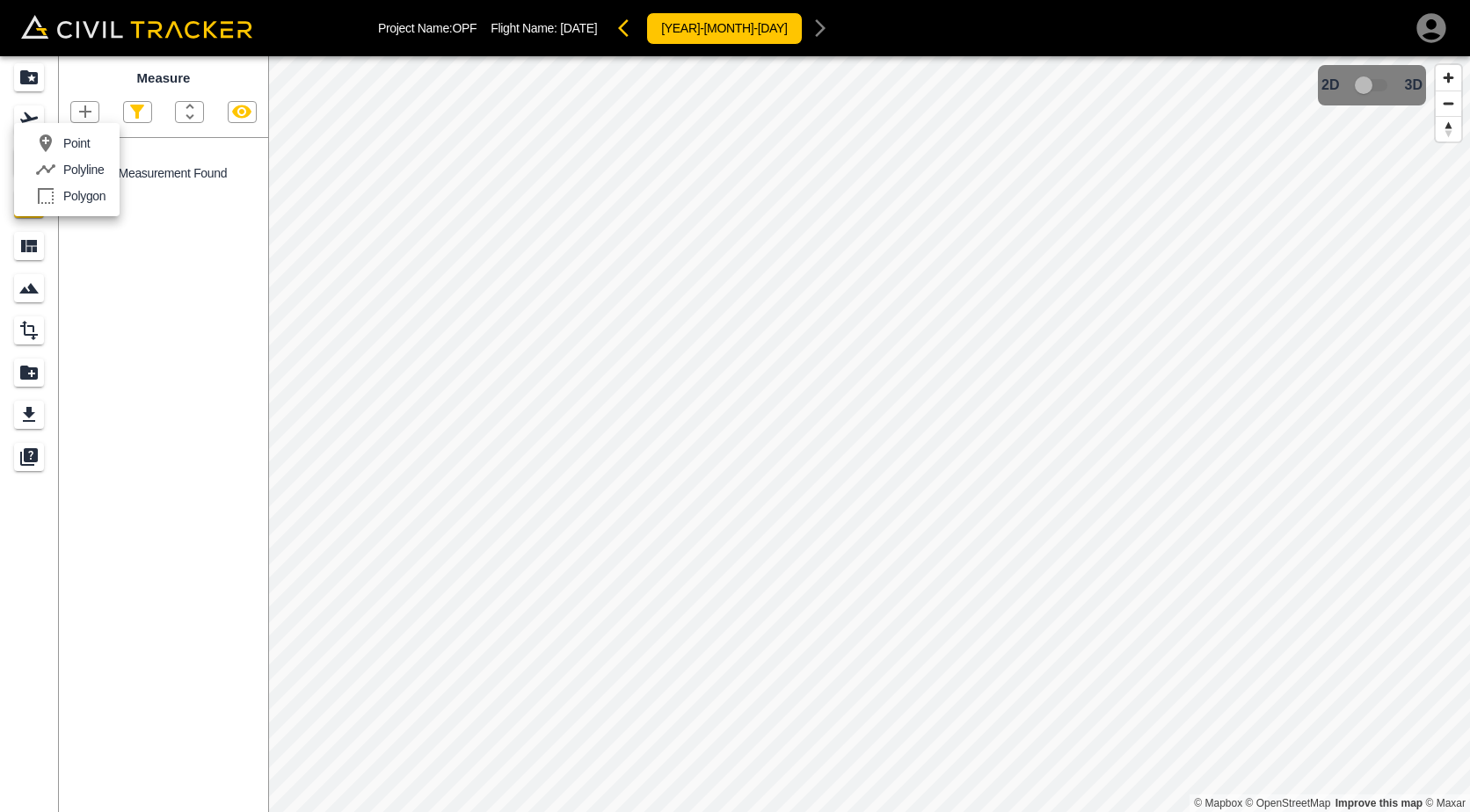 click on "Polygon" at bounding box center [76, 143] 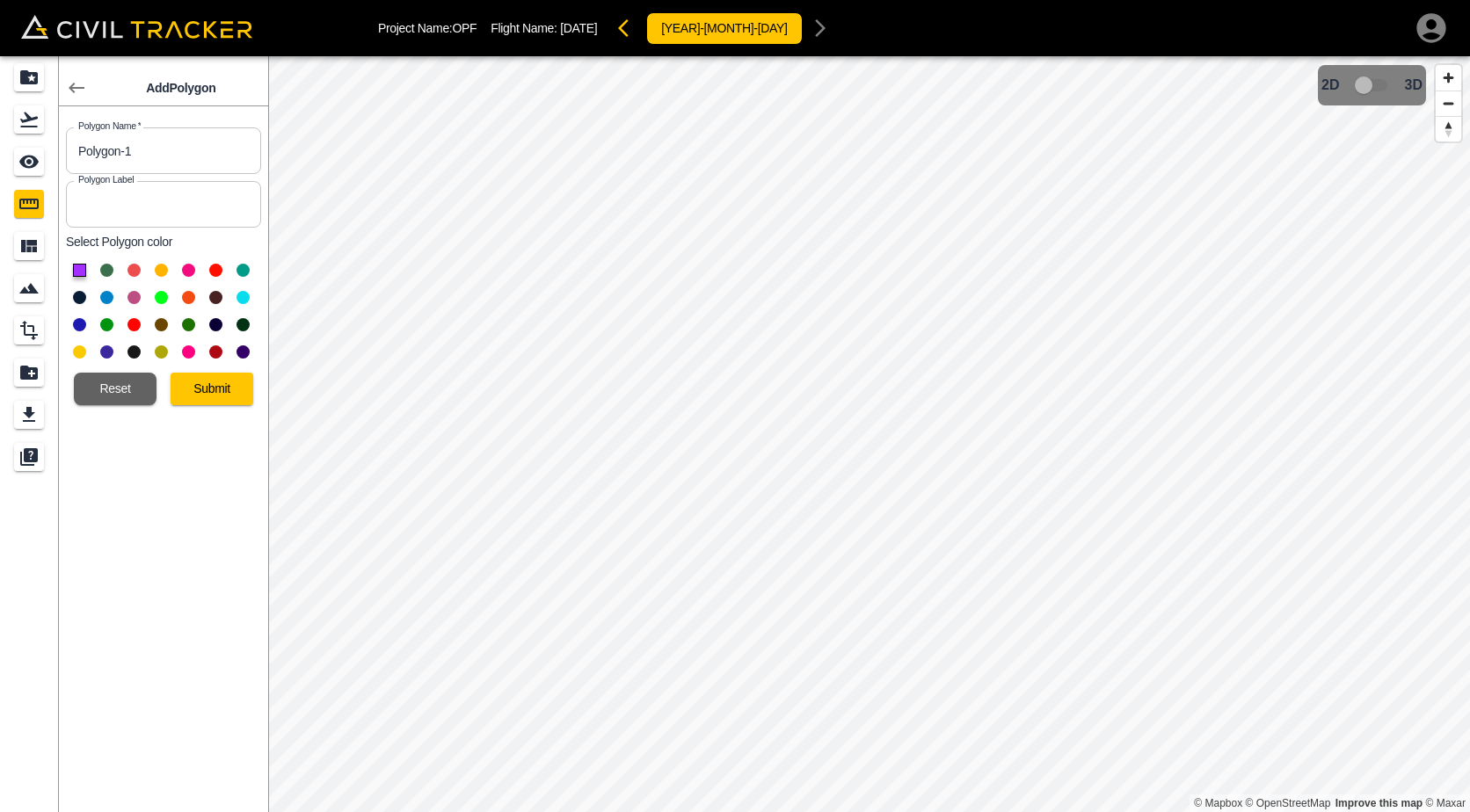 click on "Add  Polygon Polygon Name   * Polygon-1 Polygon Name  * Polygon Label Polygon Label   Select Polygon color Reset Submit" at bounding box center [164, 434] 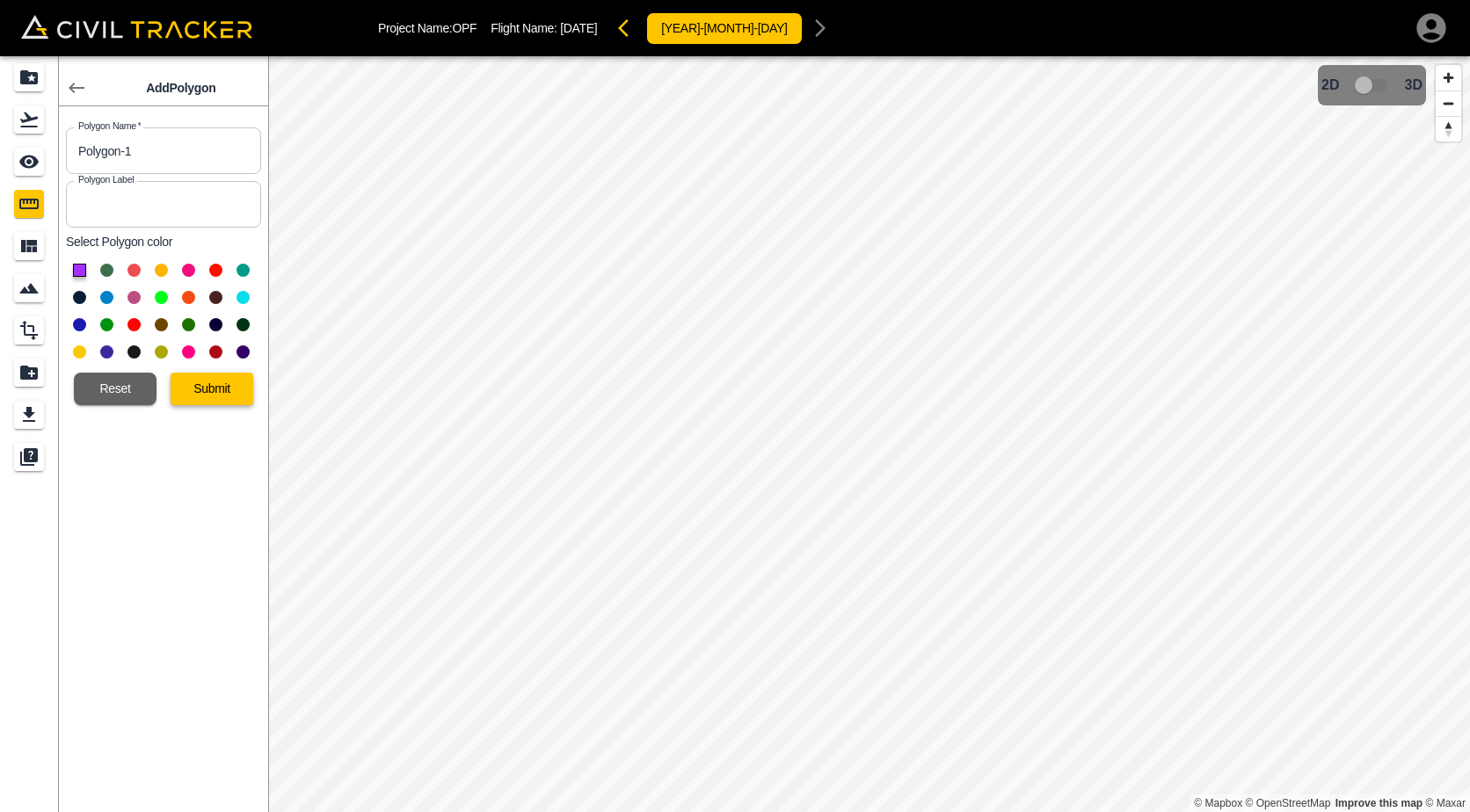 click on "Submit" at bounding box center [212, 388] 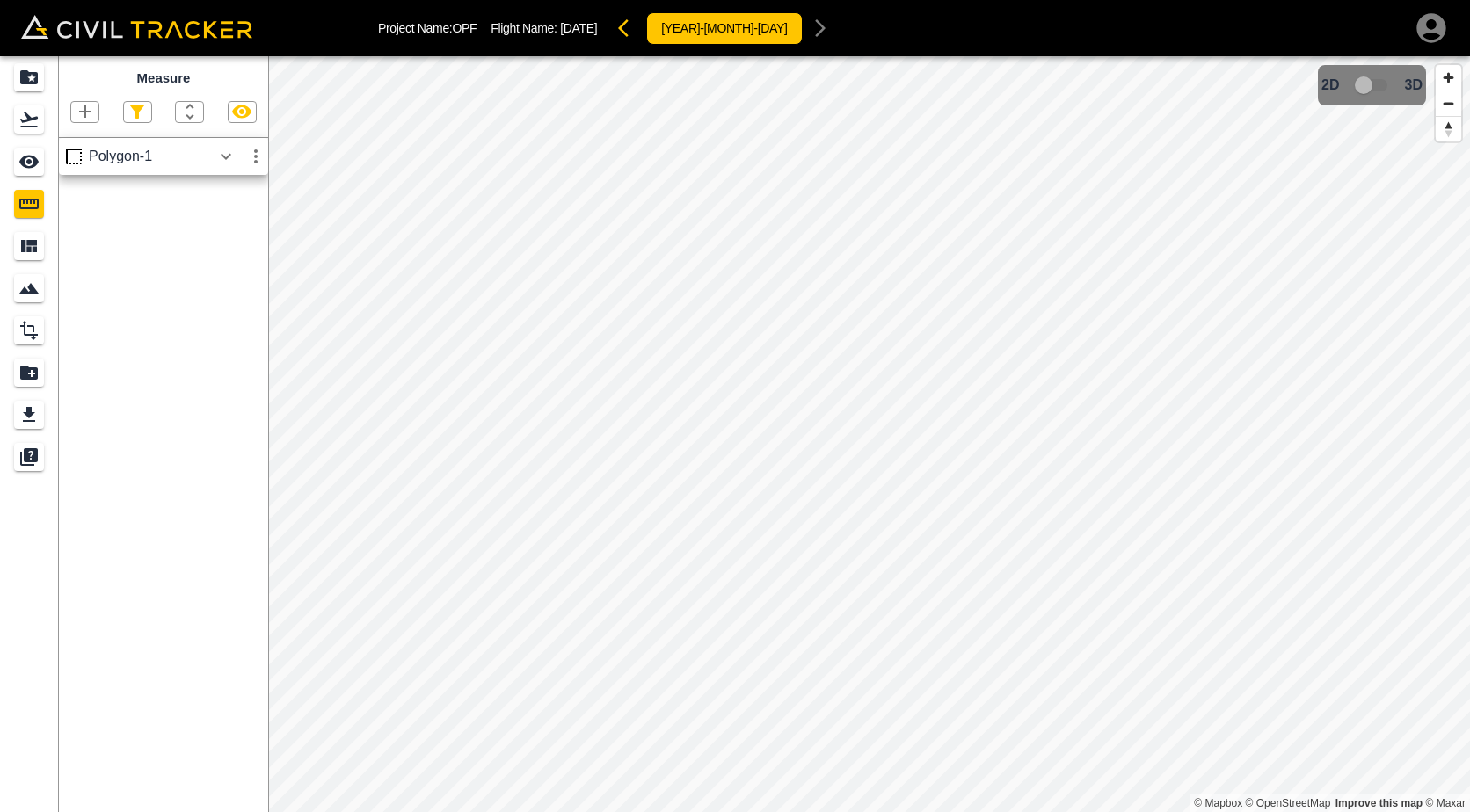 click at bounding box center (85, 112) 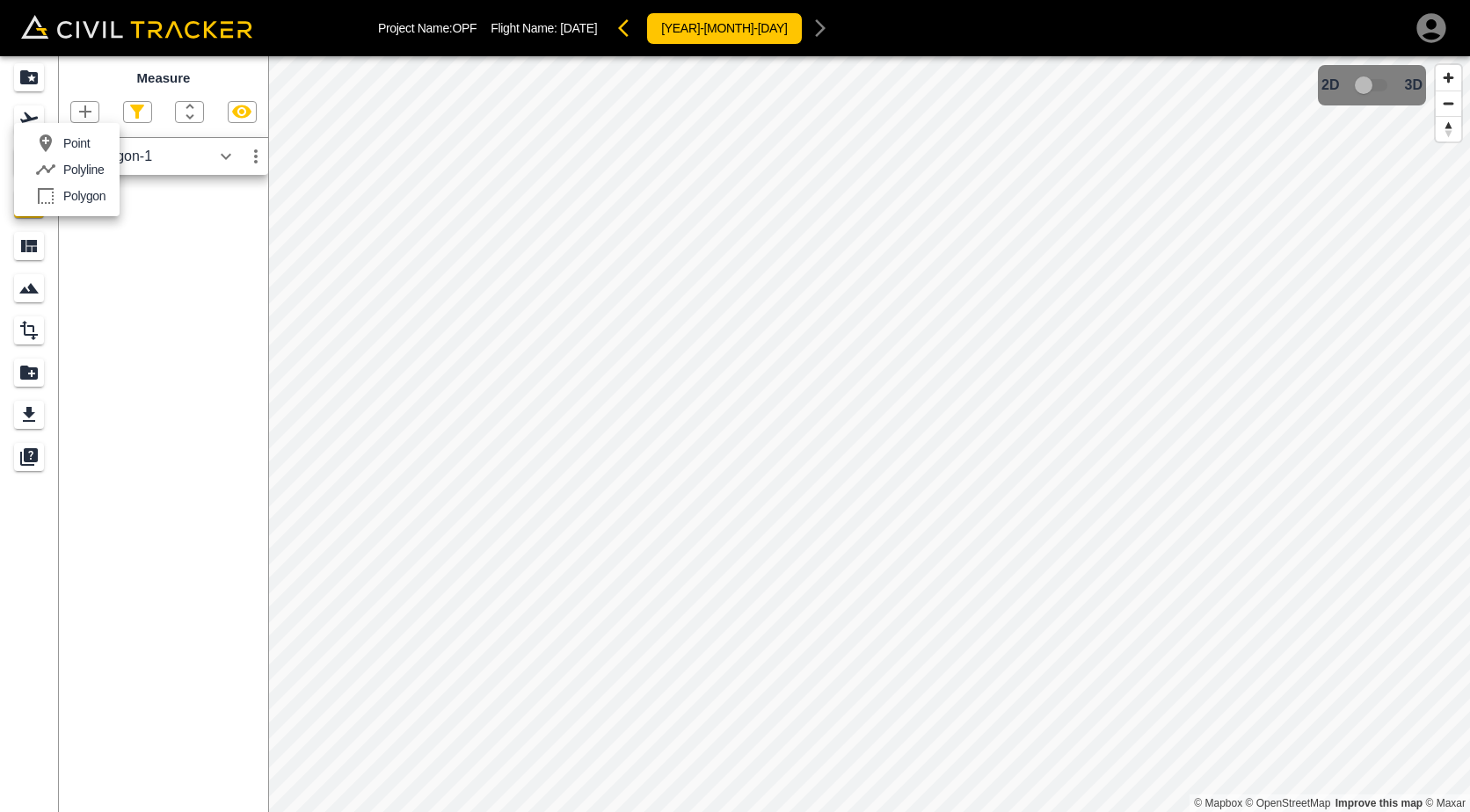 click on "Polygon" at bounding box center [76, 143] 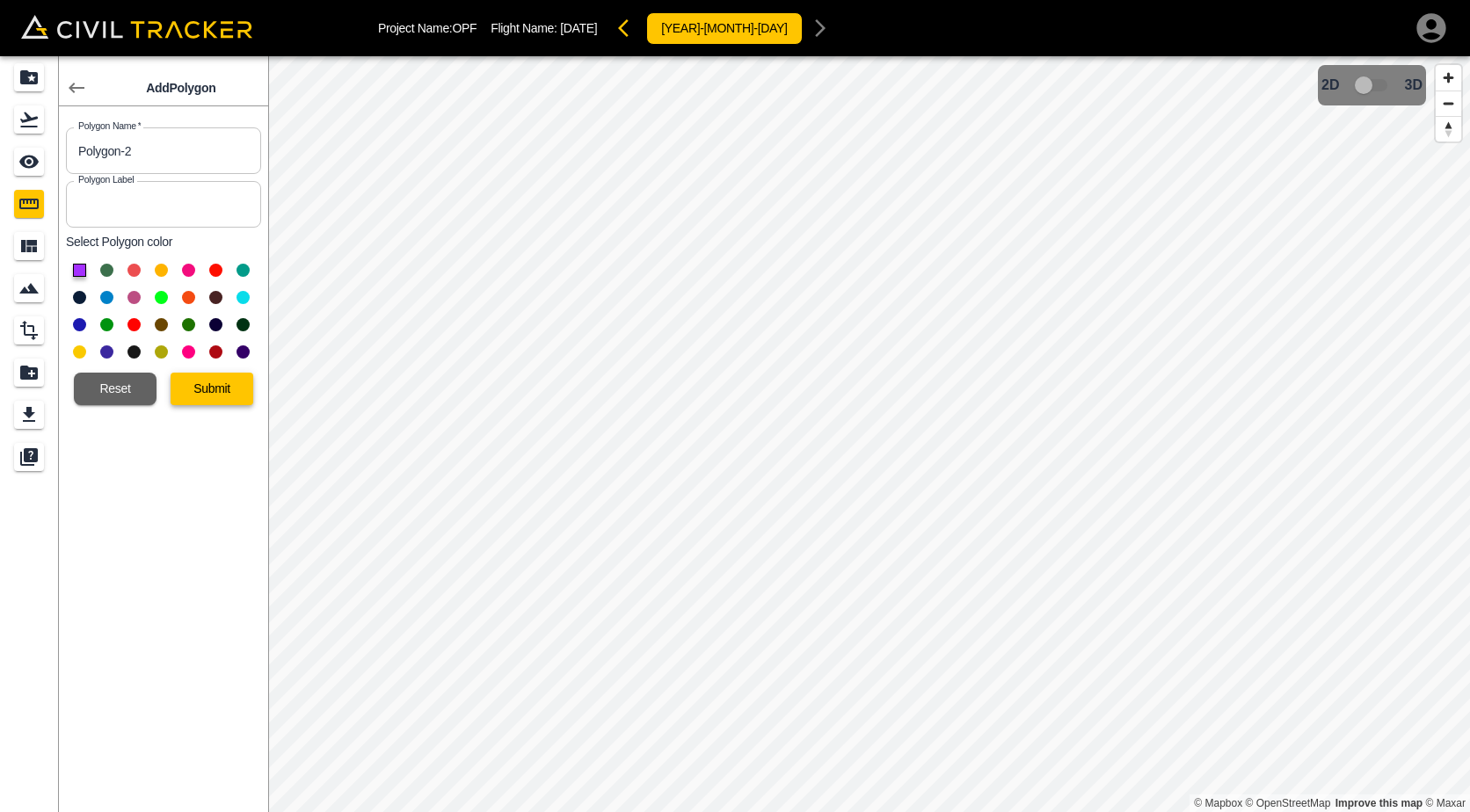 click on "Submit" at bounding box center [212, 388] 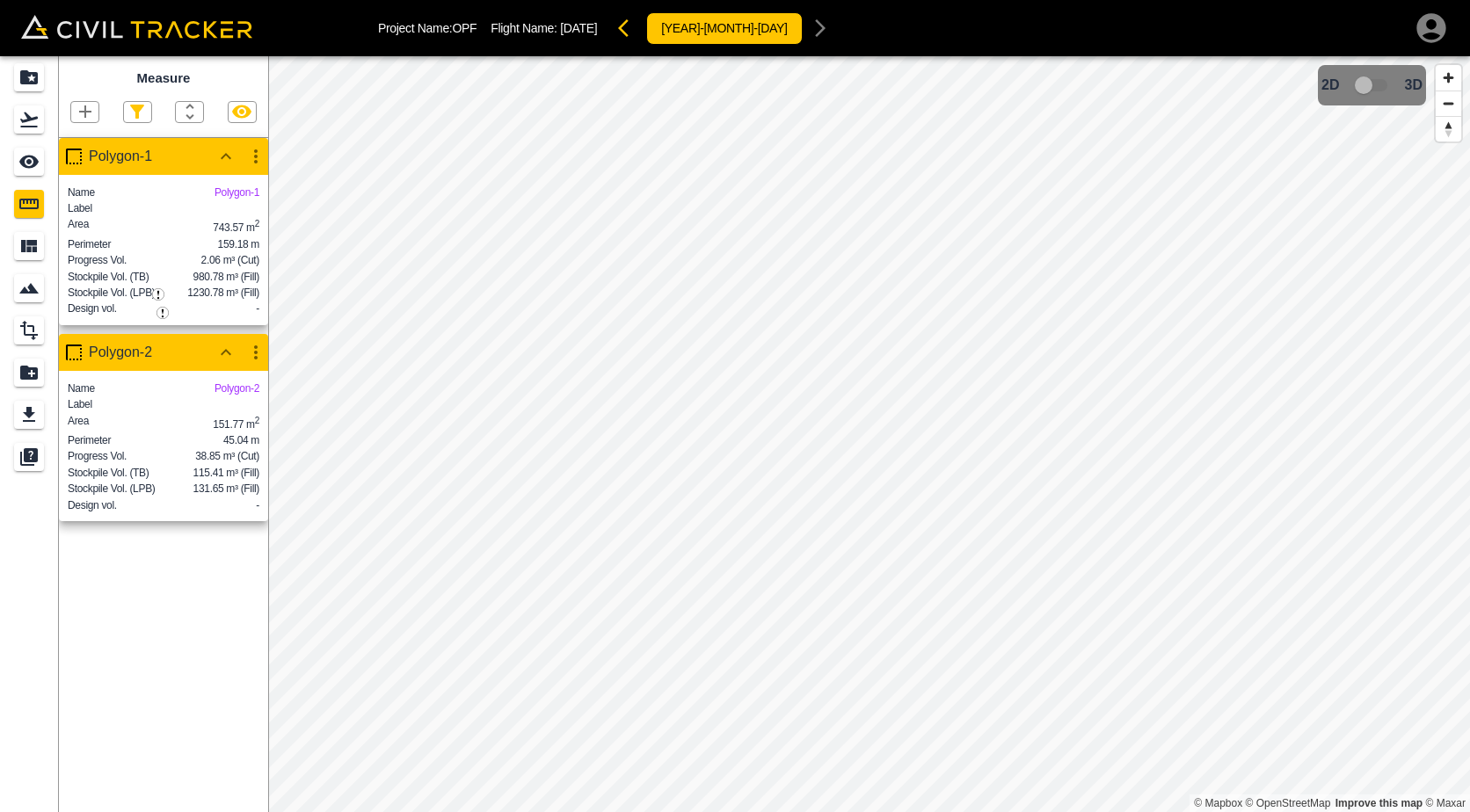click at bounding box center [84, 112] 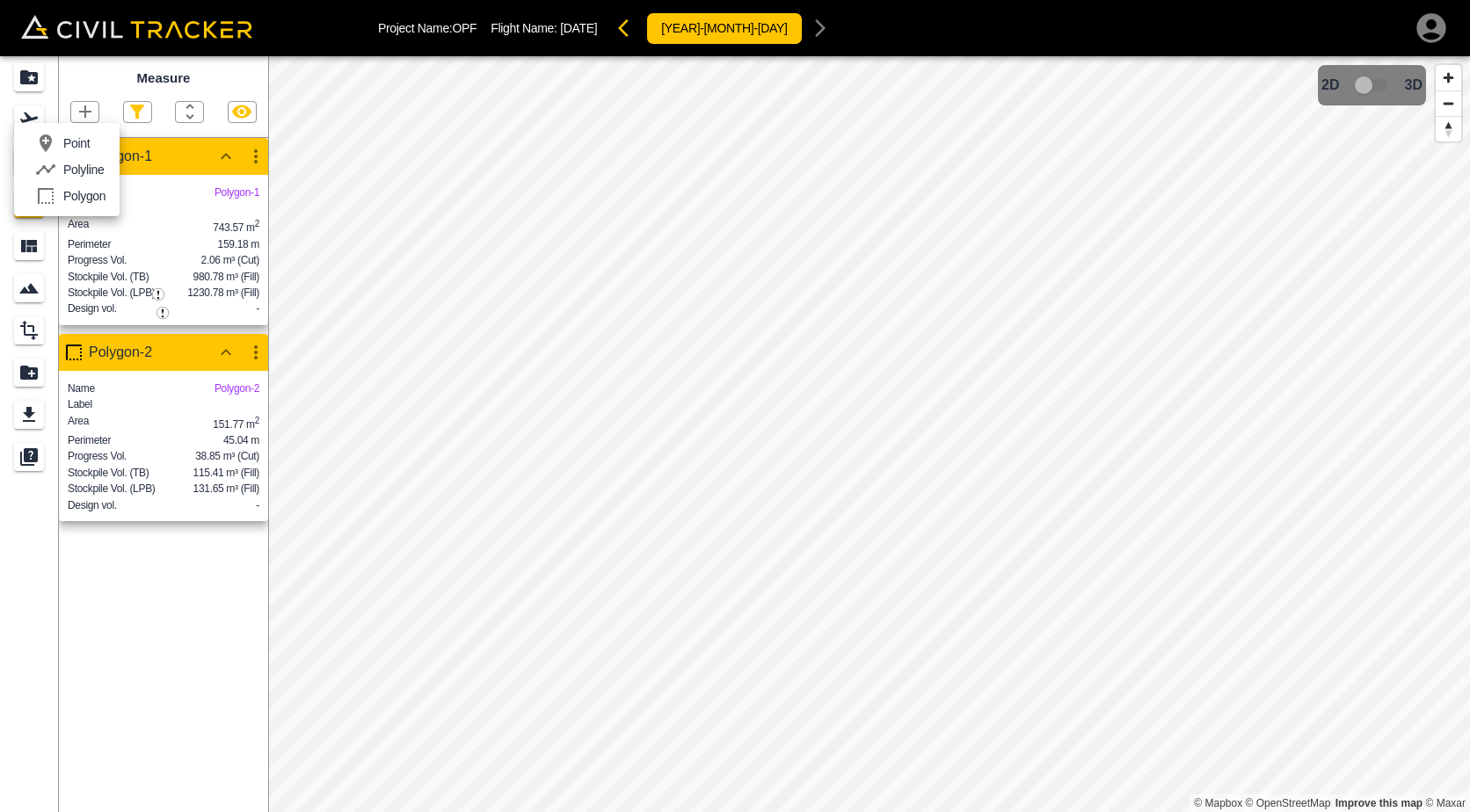 click on "Polygon" at bounding box center (76, 143) 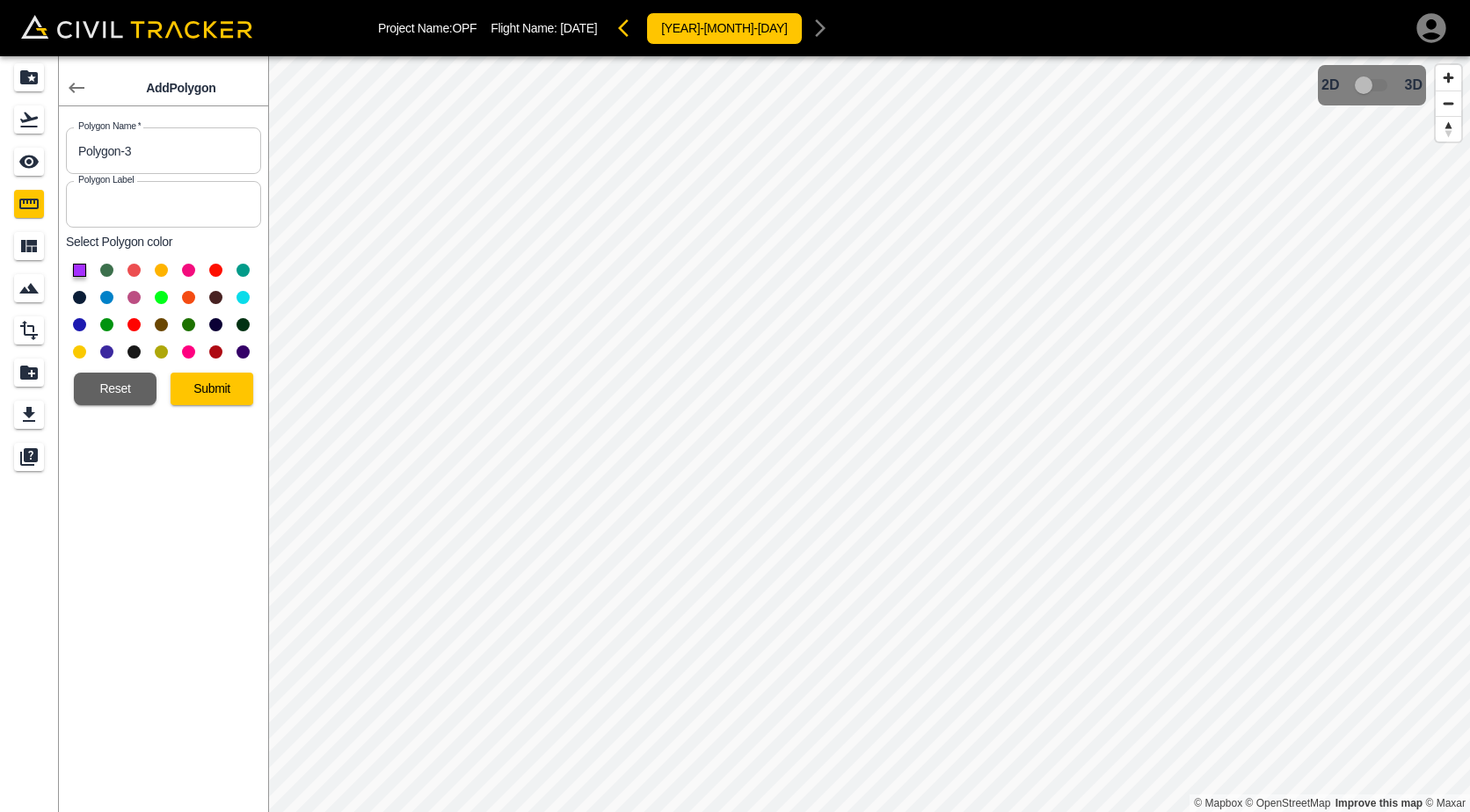click at bounding box center (134, 270) 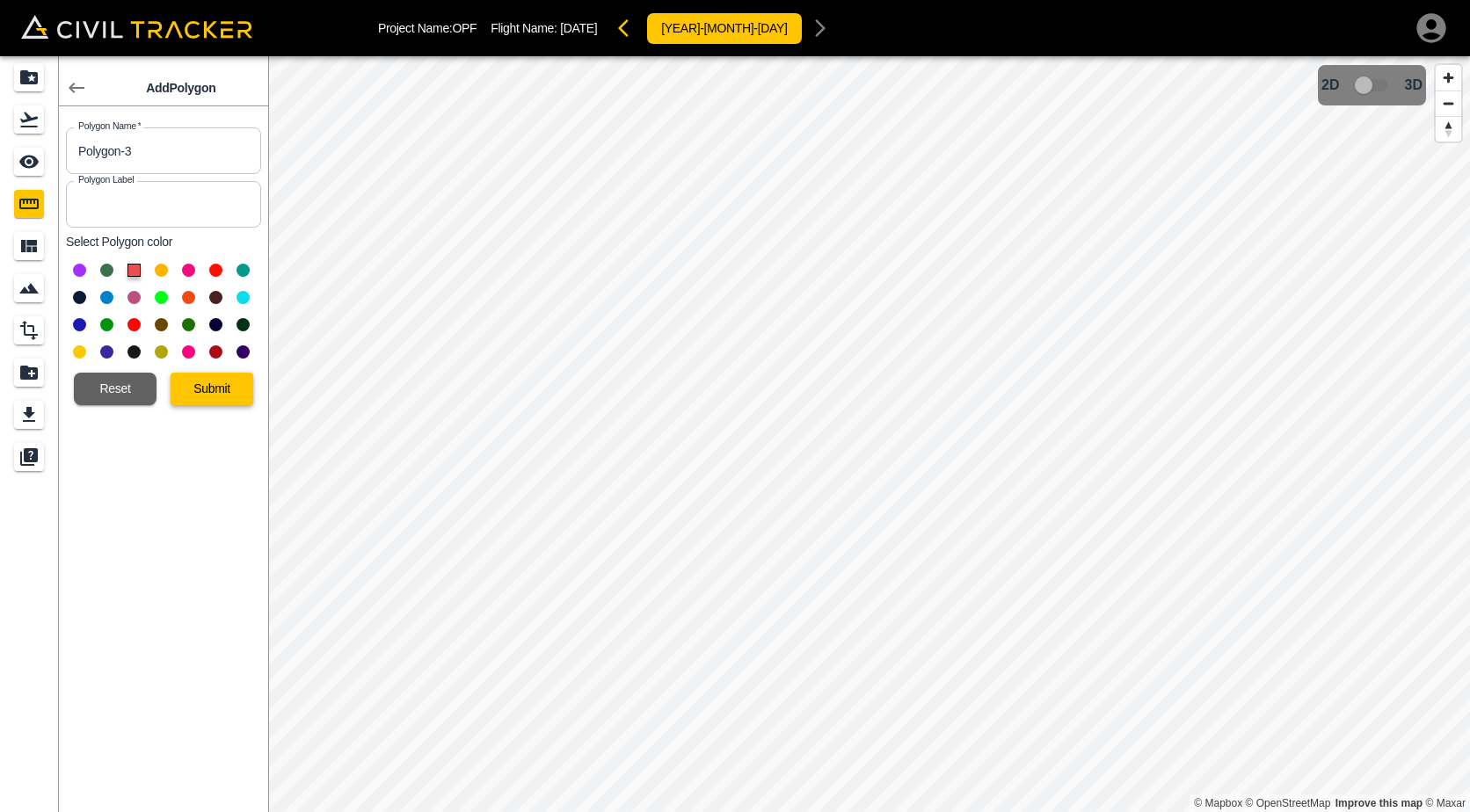 click on "Submit" at bounding box center [212, 388] 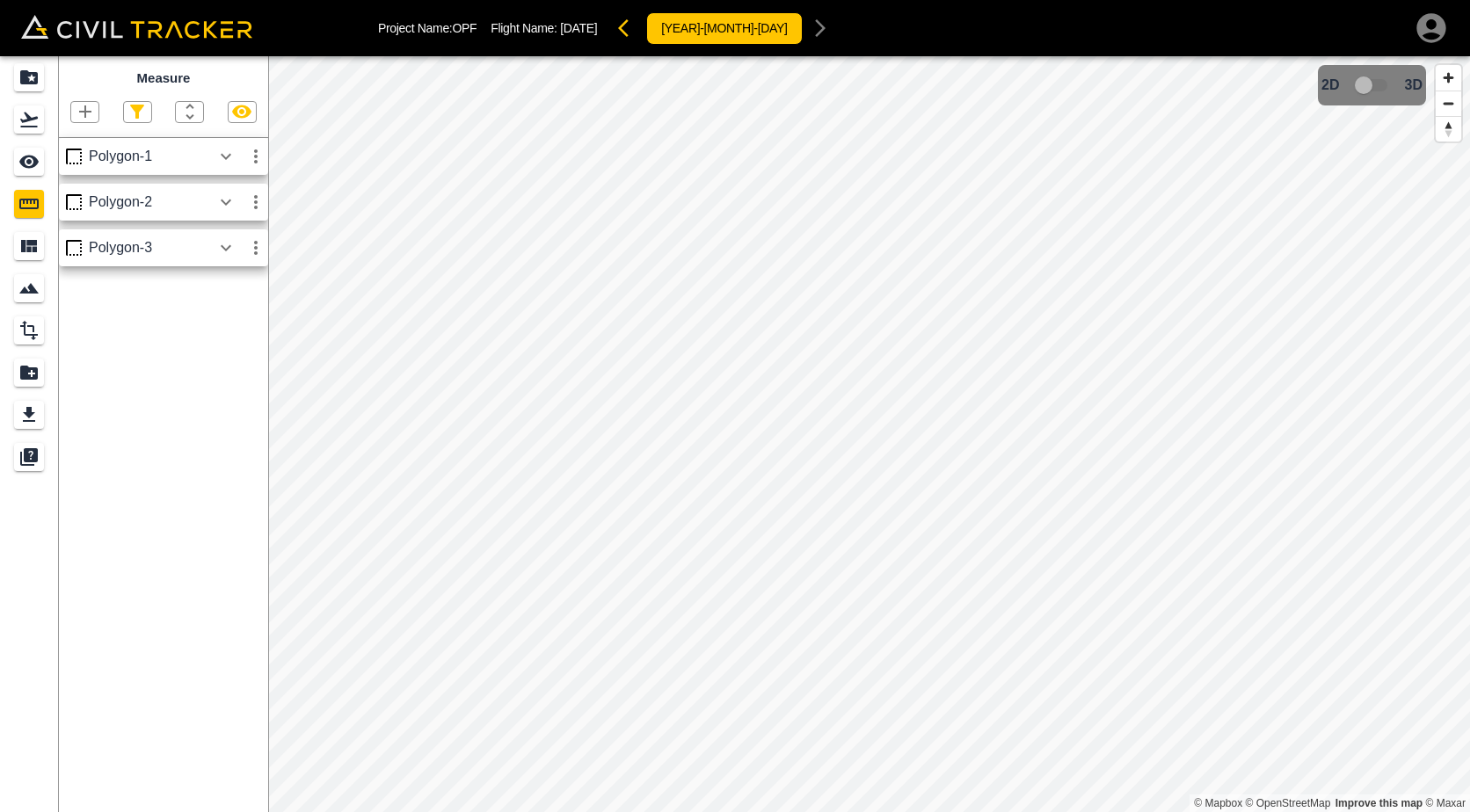 click at bounding box center (226, 156) 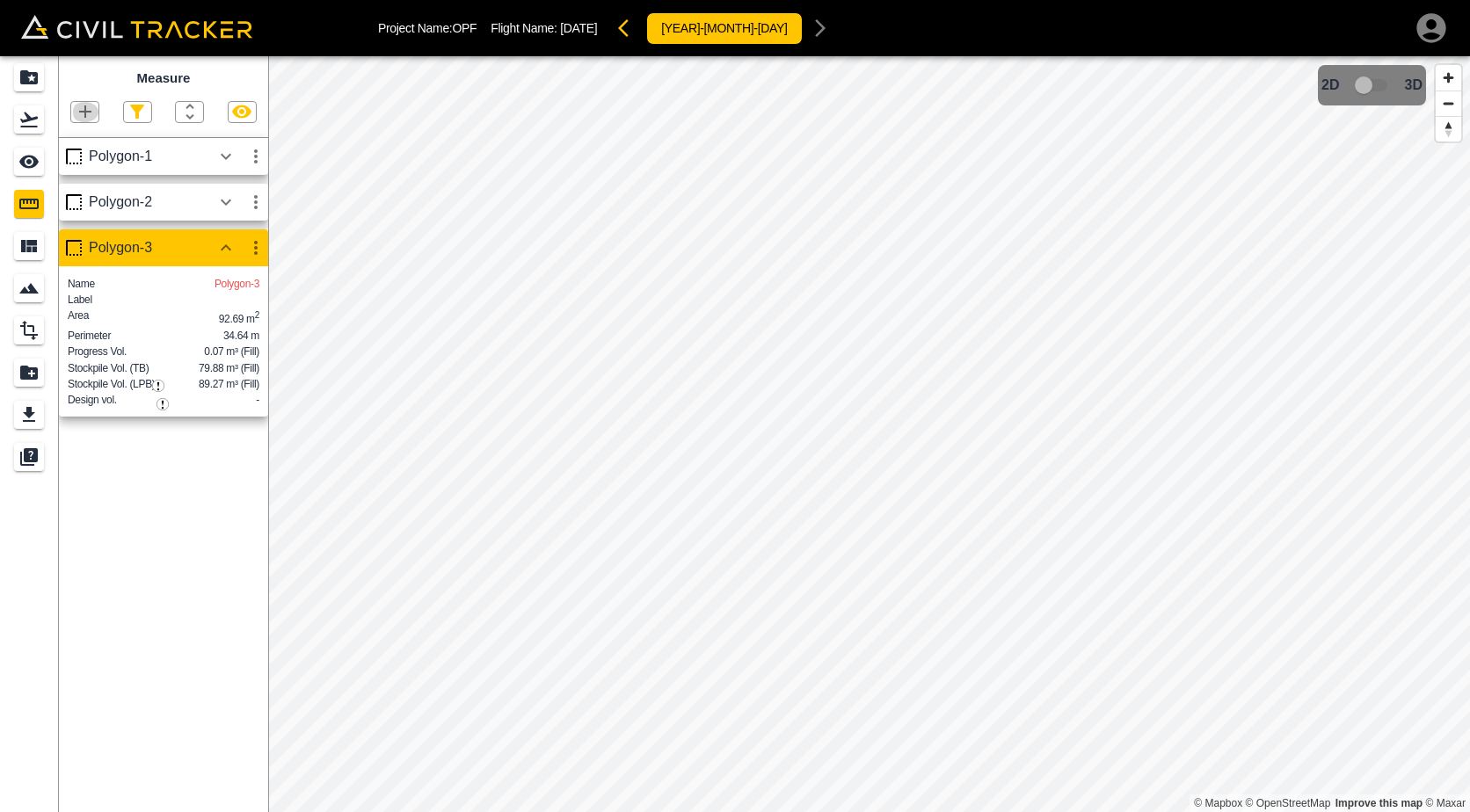 click at bounding box center [85, 112] 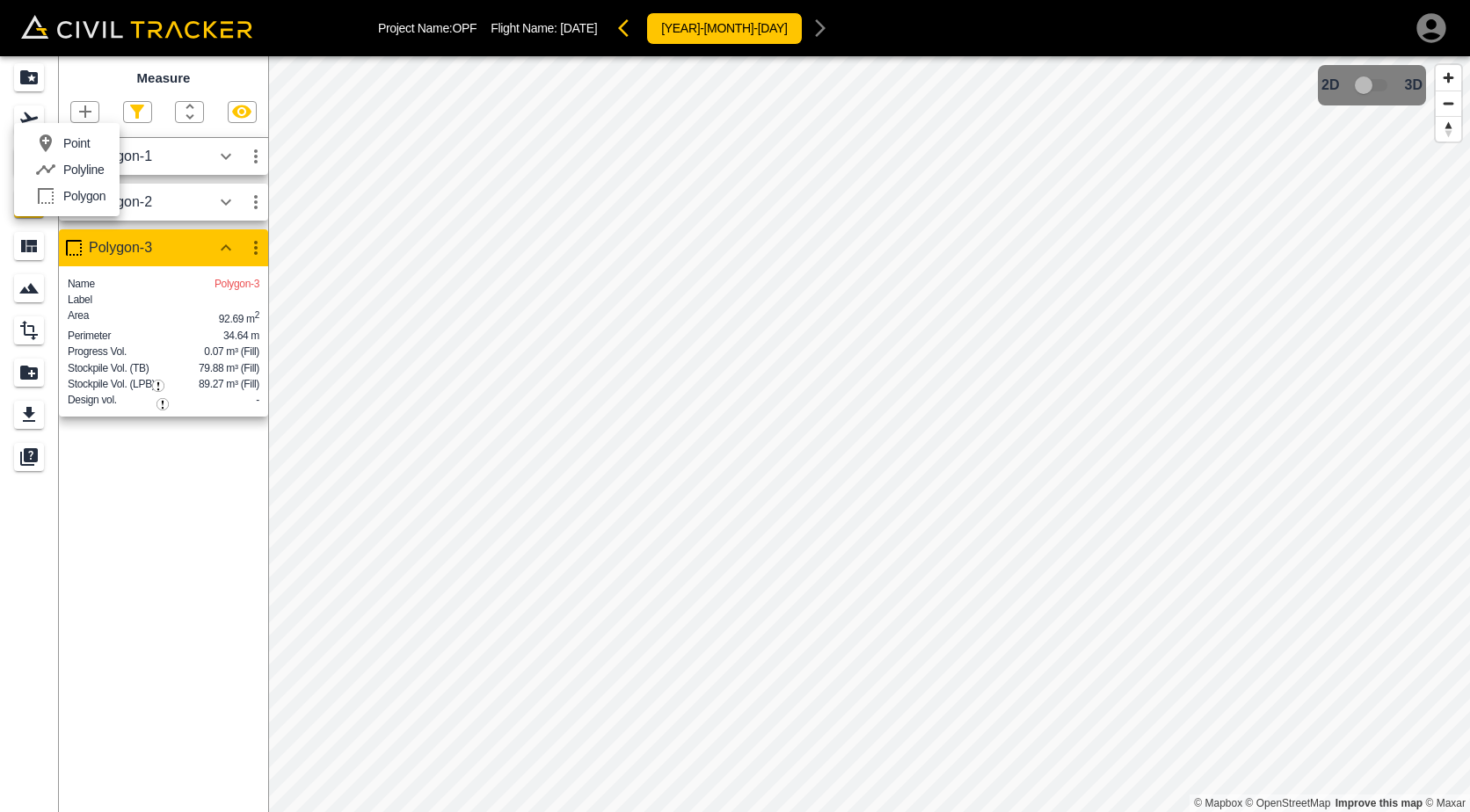 click on "Polygon" at bounding box center (76, 143) 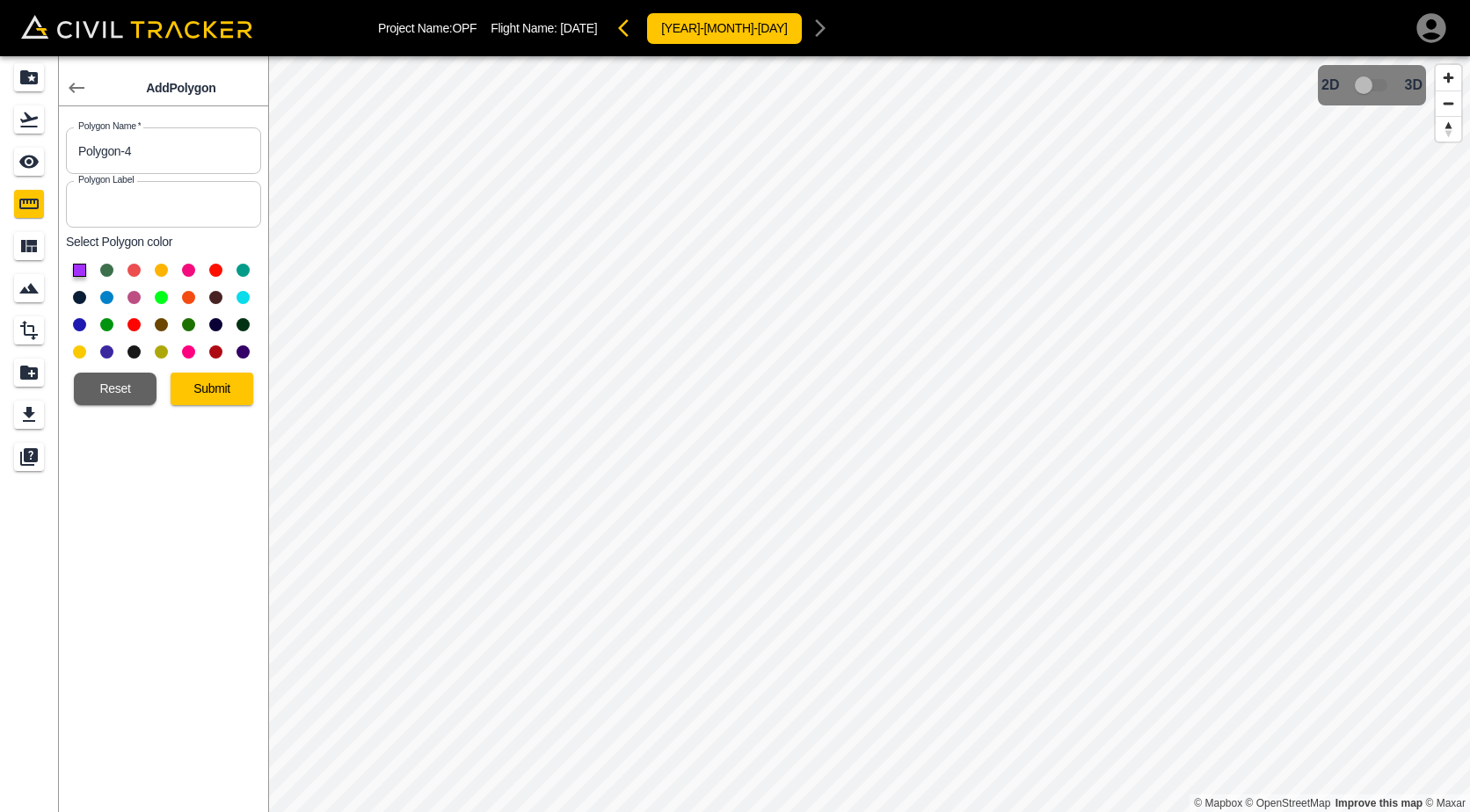click at bounding box center (161, 270) 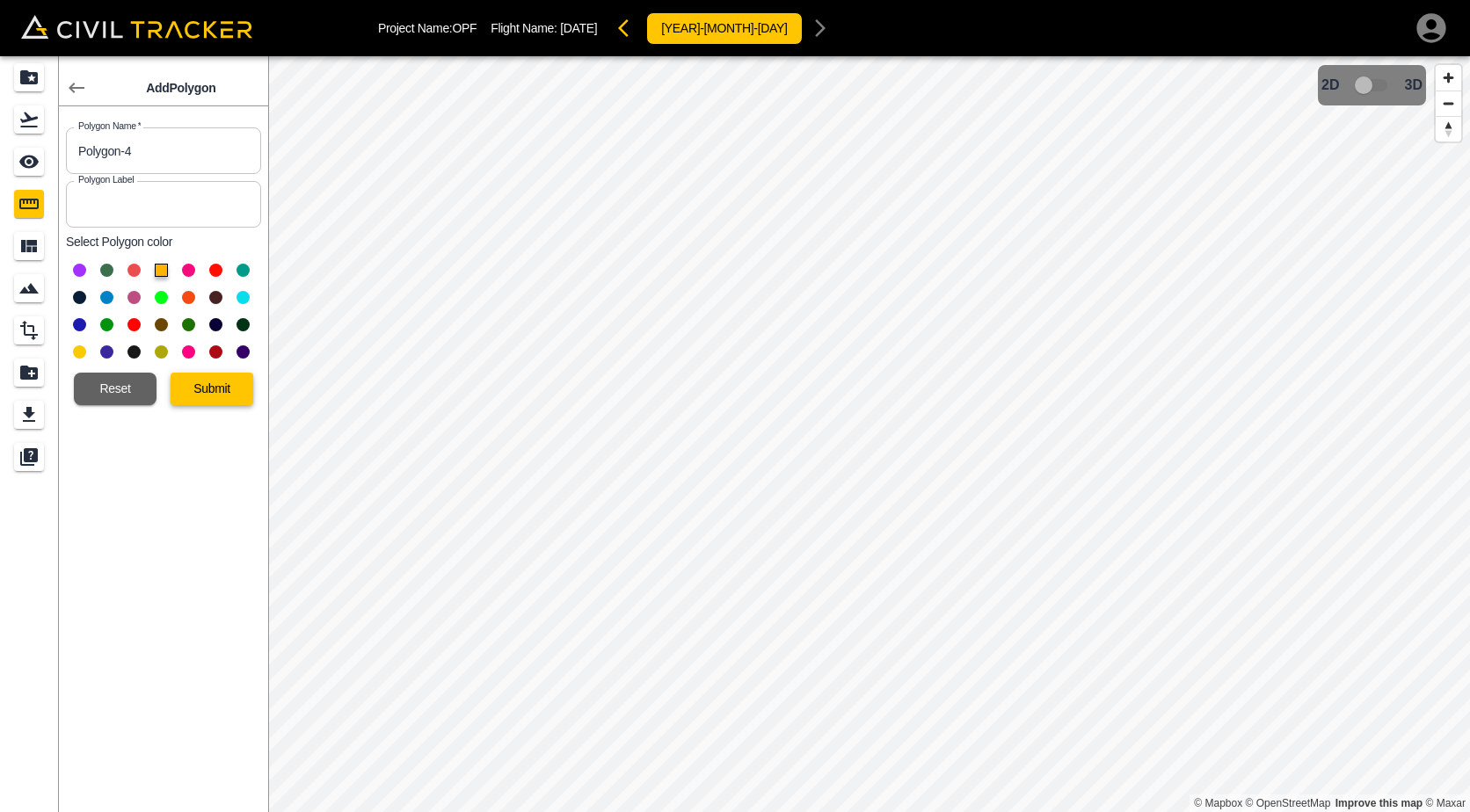 click on "Submit" at bounding box center (212, 388) 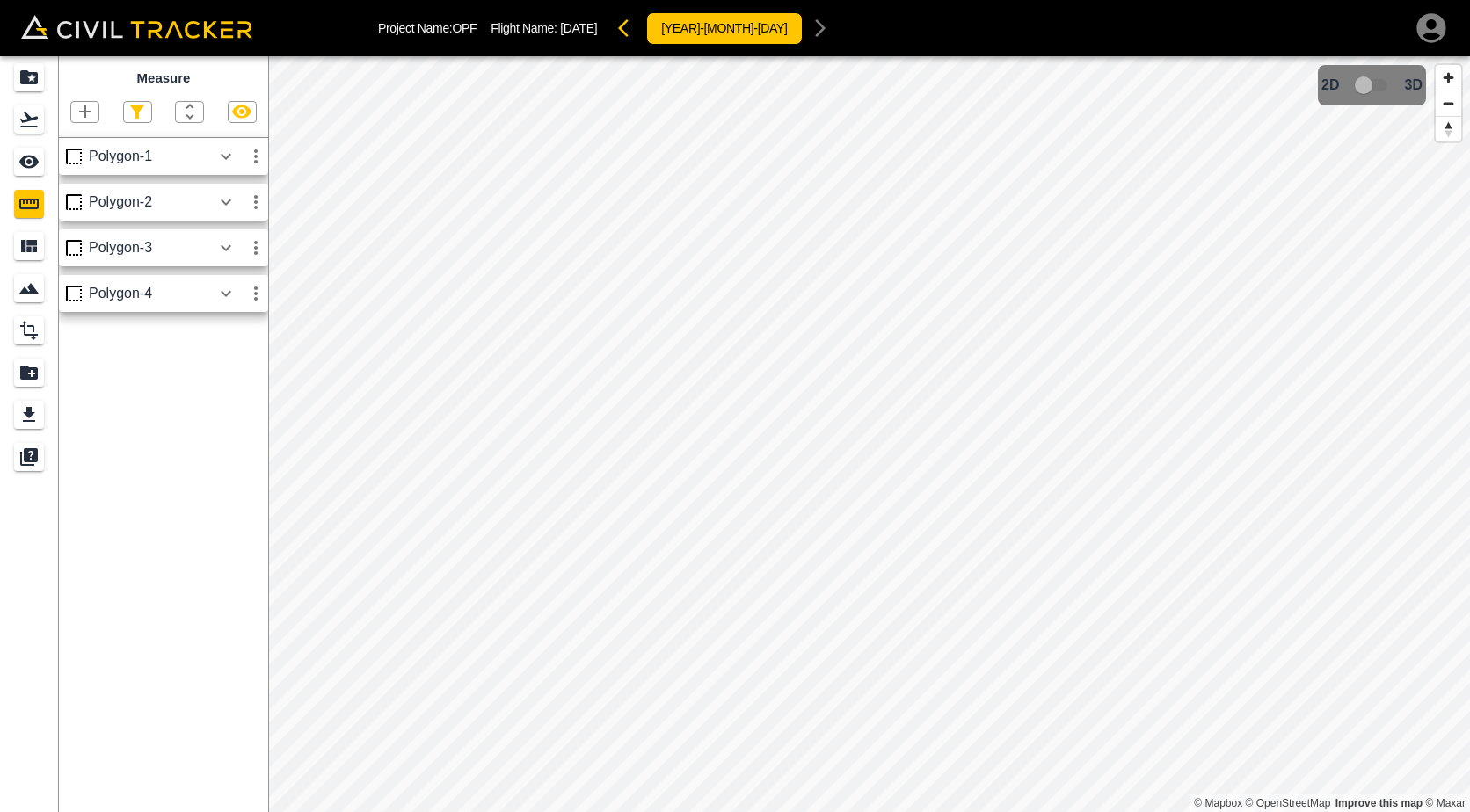 click at bounding box center (226, 156) 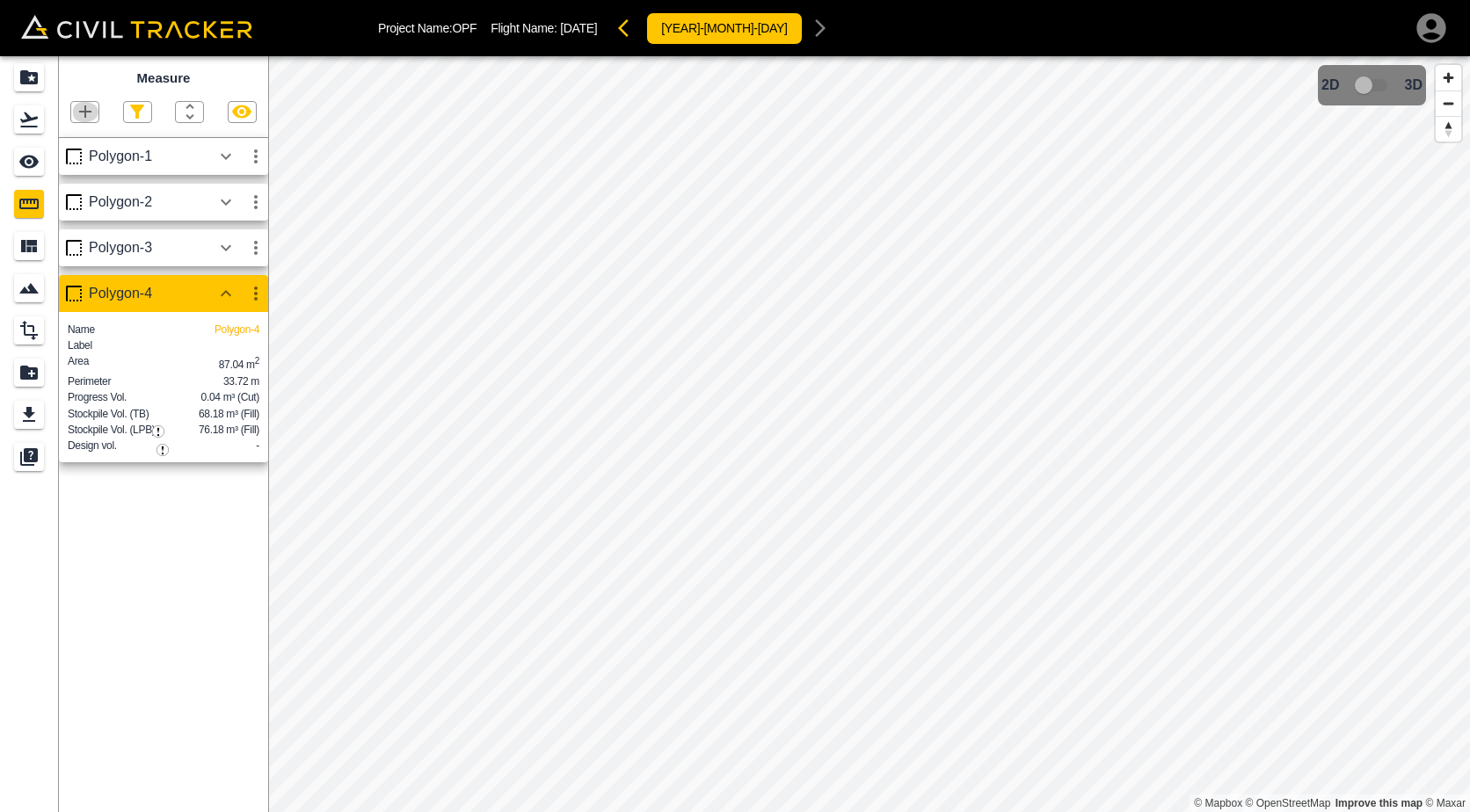 click at bounding box center [85, 112] 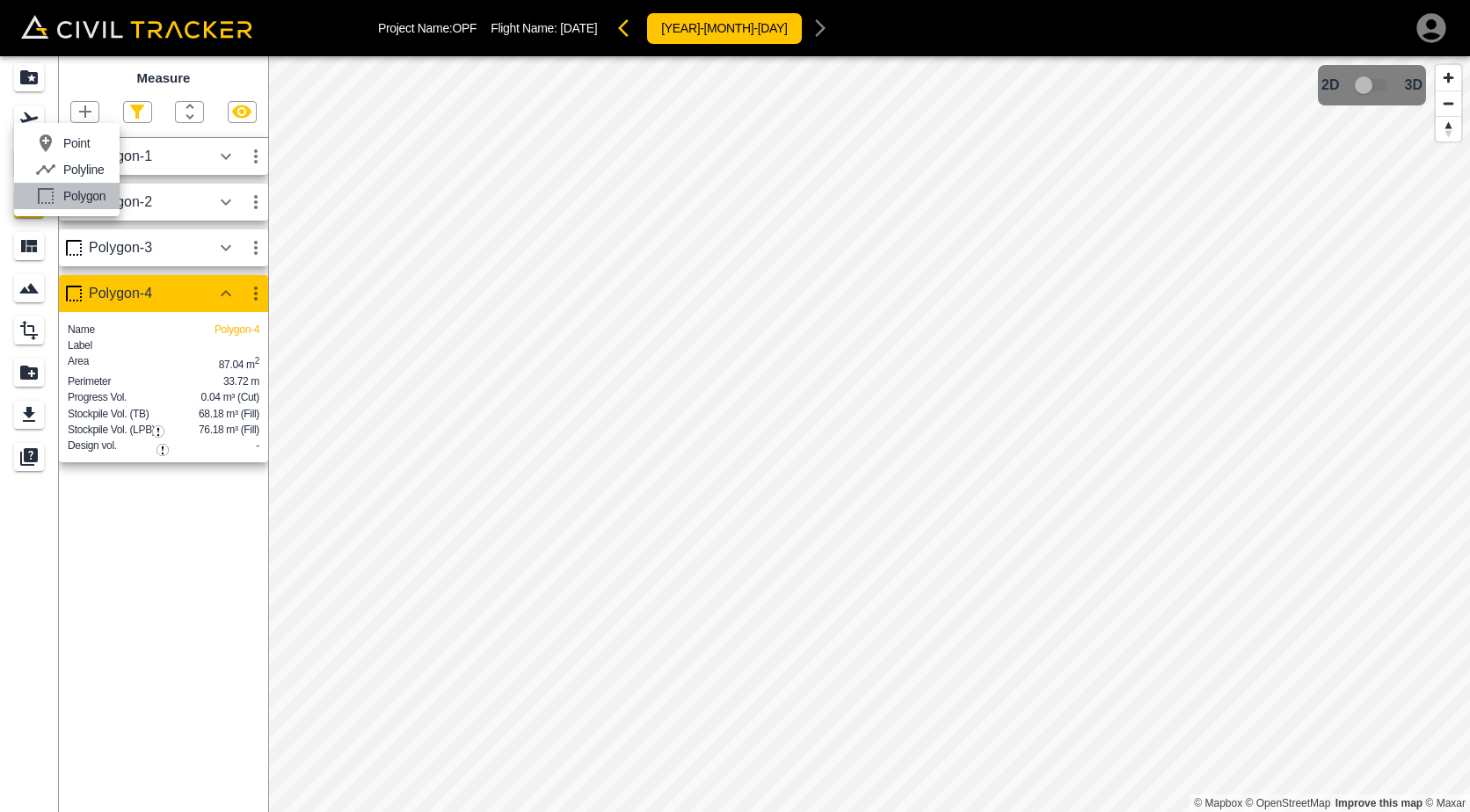 click on "Polygon" at bounding box center (59, 143) 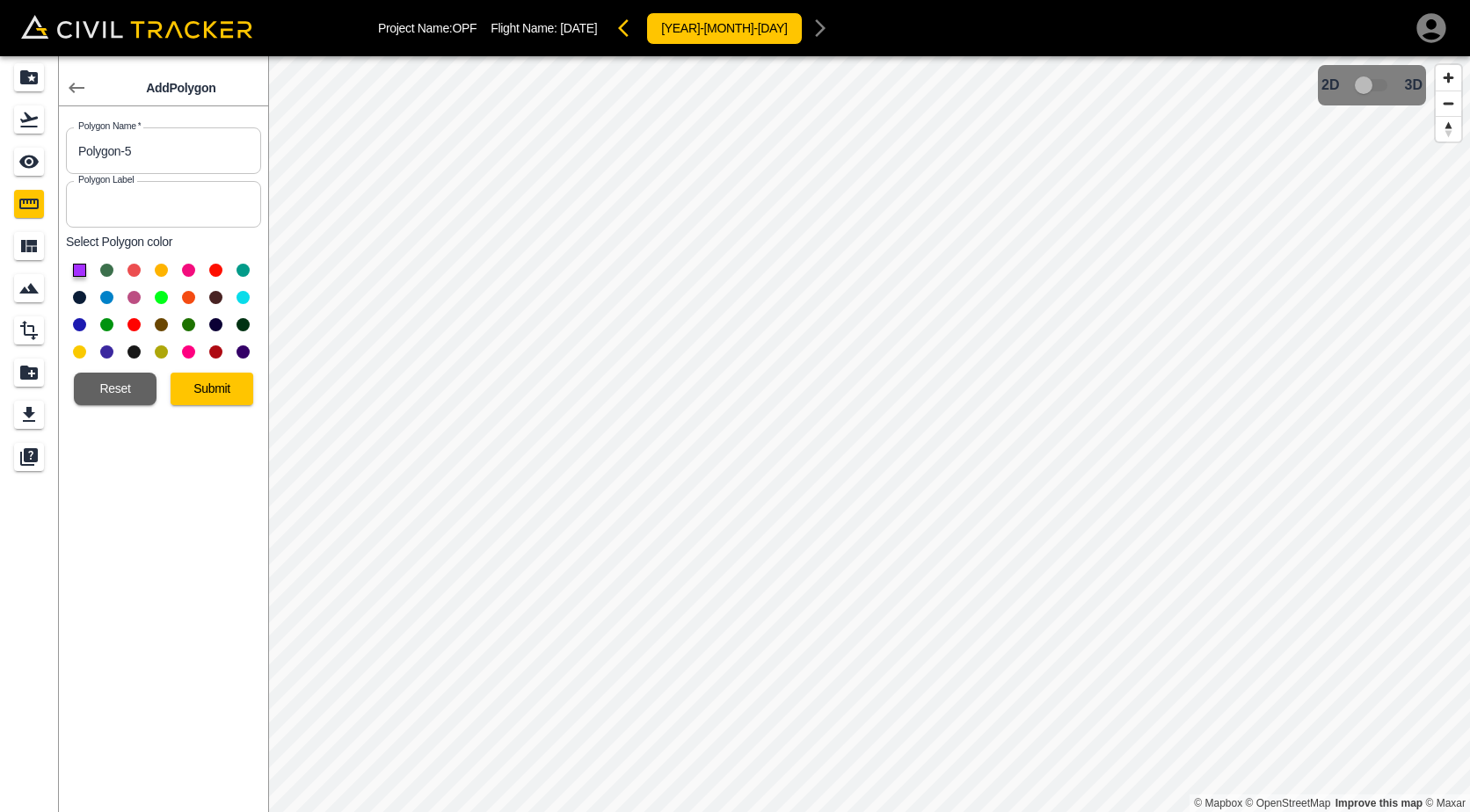 click at bounding box center [188, 270] 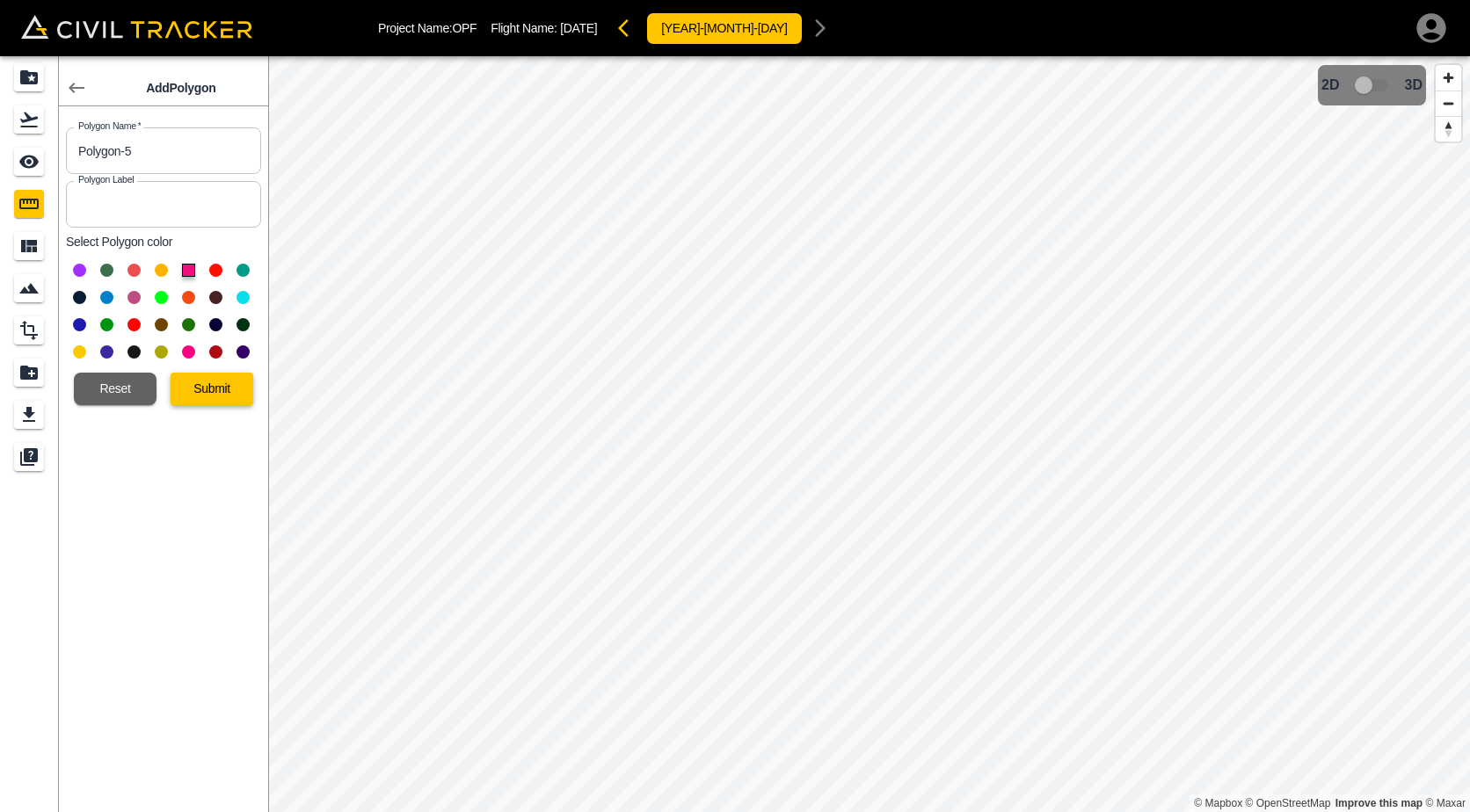 click on "Submit" at bounding box center [212, 388] 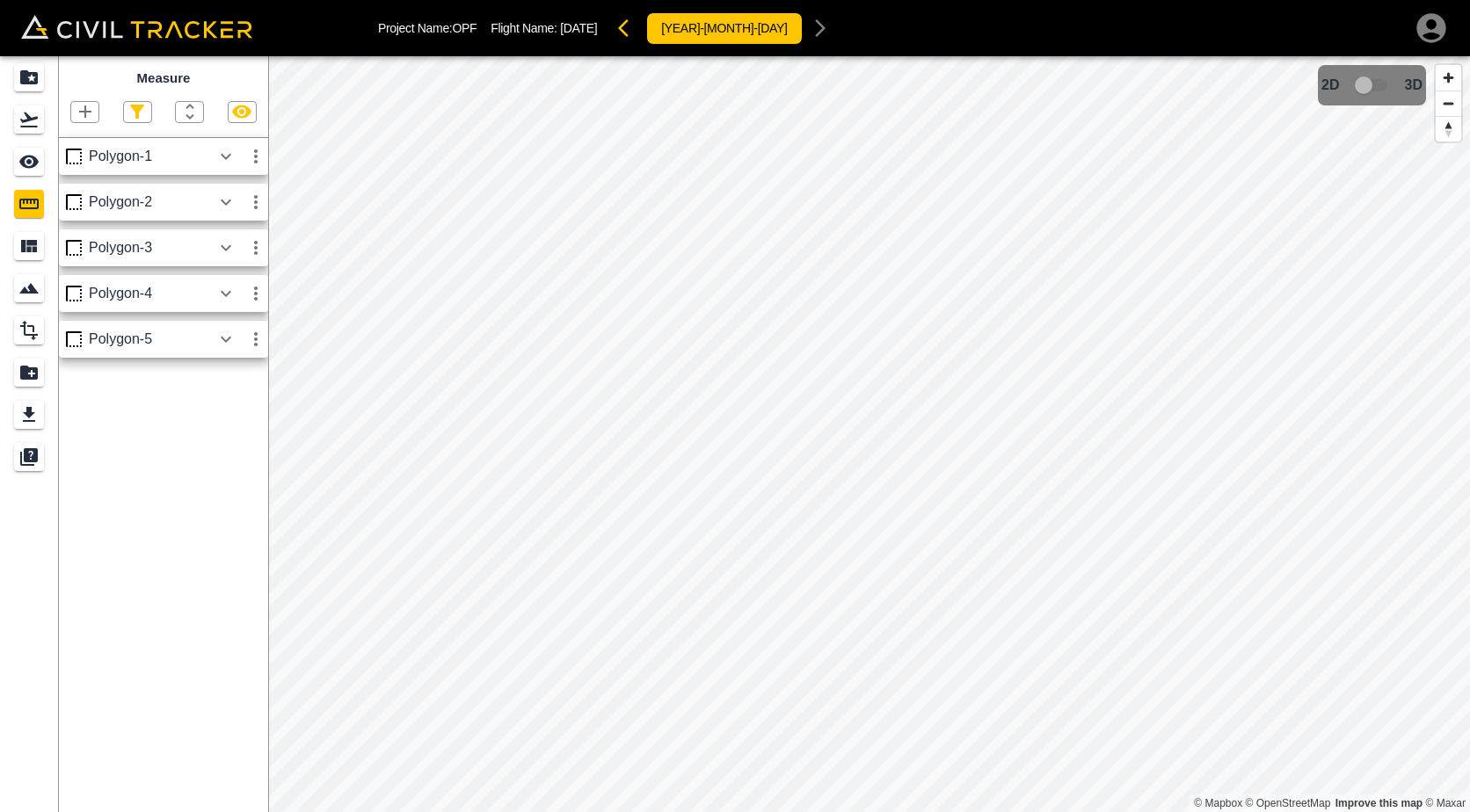click at bounding box center [226, 156] 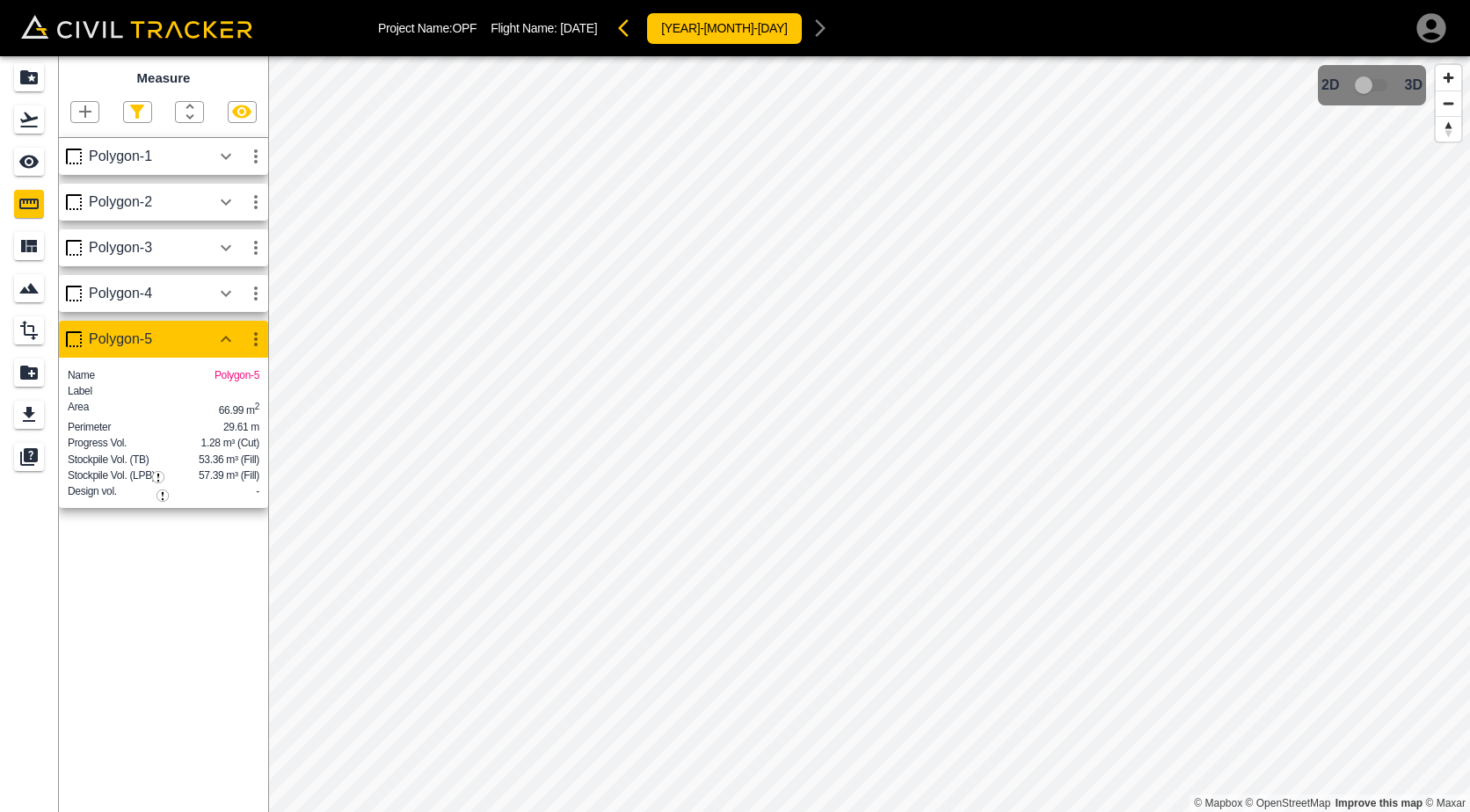 click at bounding box center [85, 112] 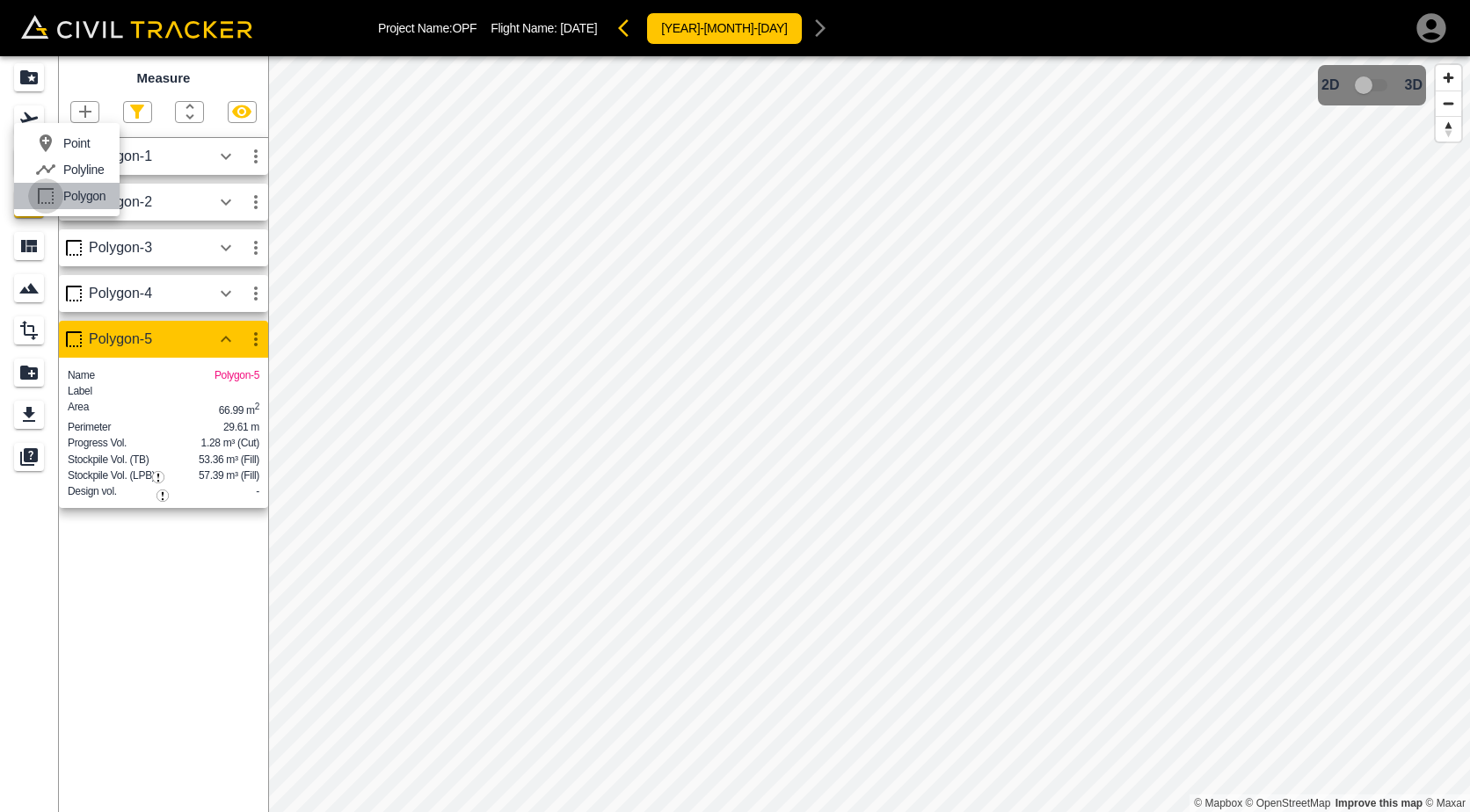 click at bounding box center (46, 143) 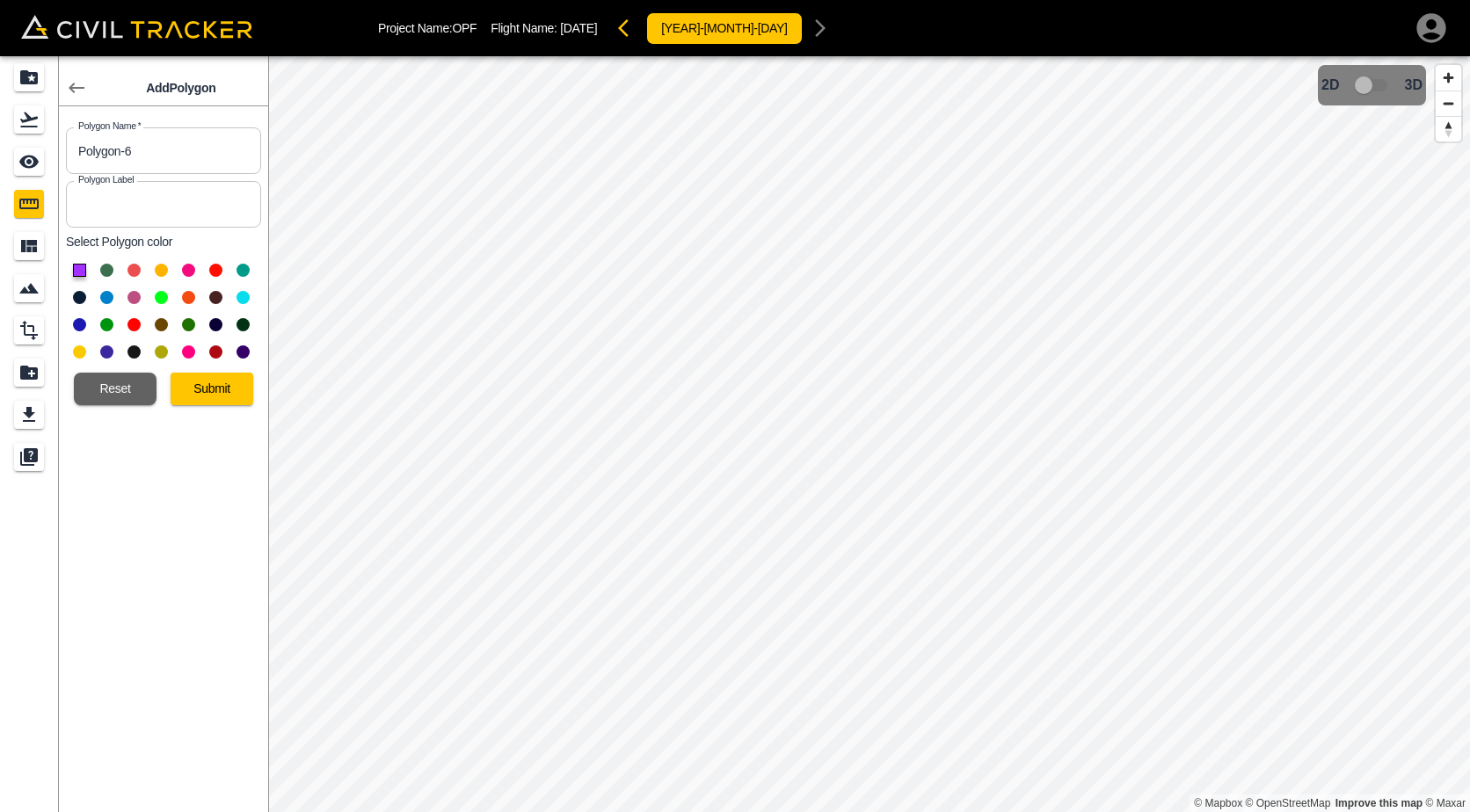 click at bounding box center [215, 270] 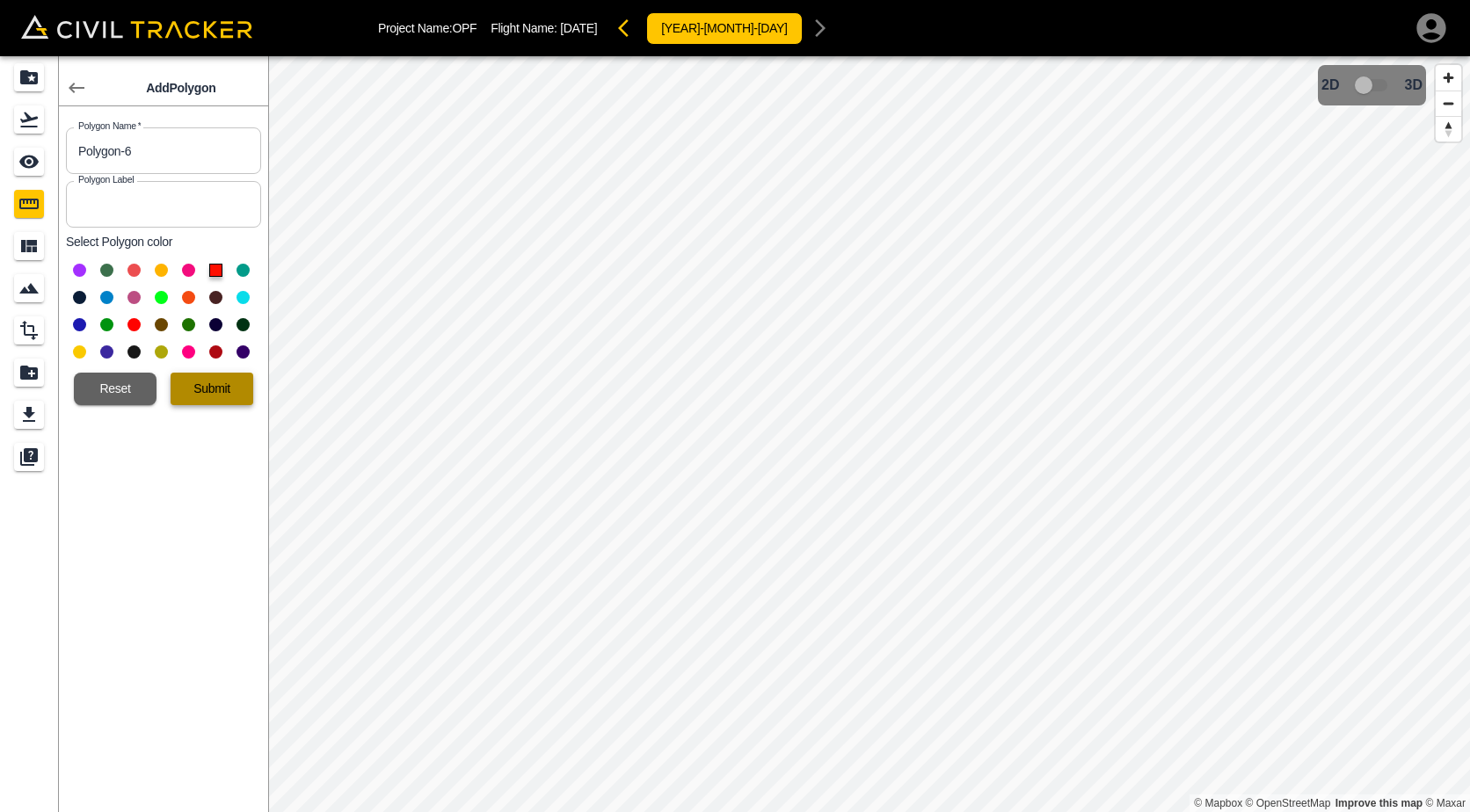 click on "Submit" at bounding box center [212, 388] 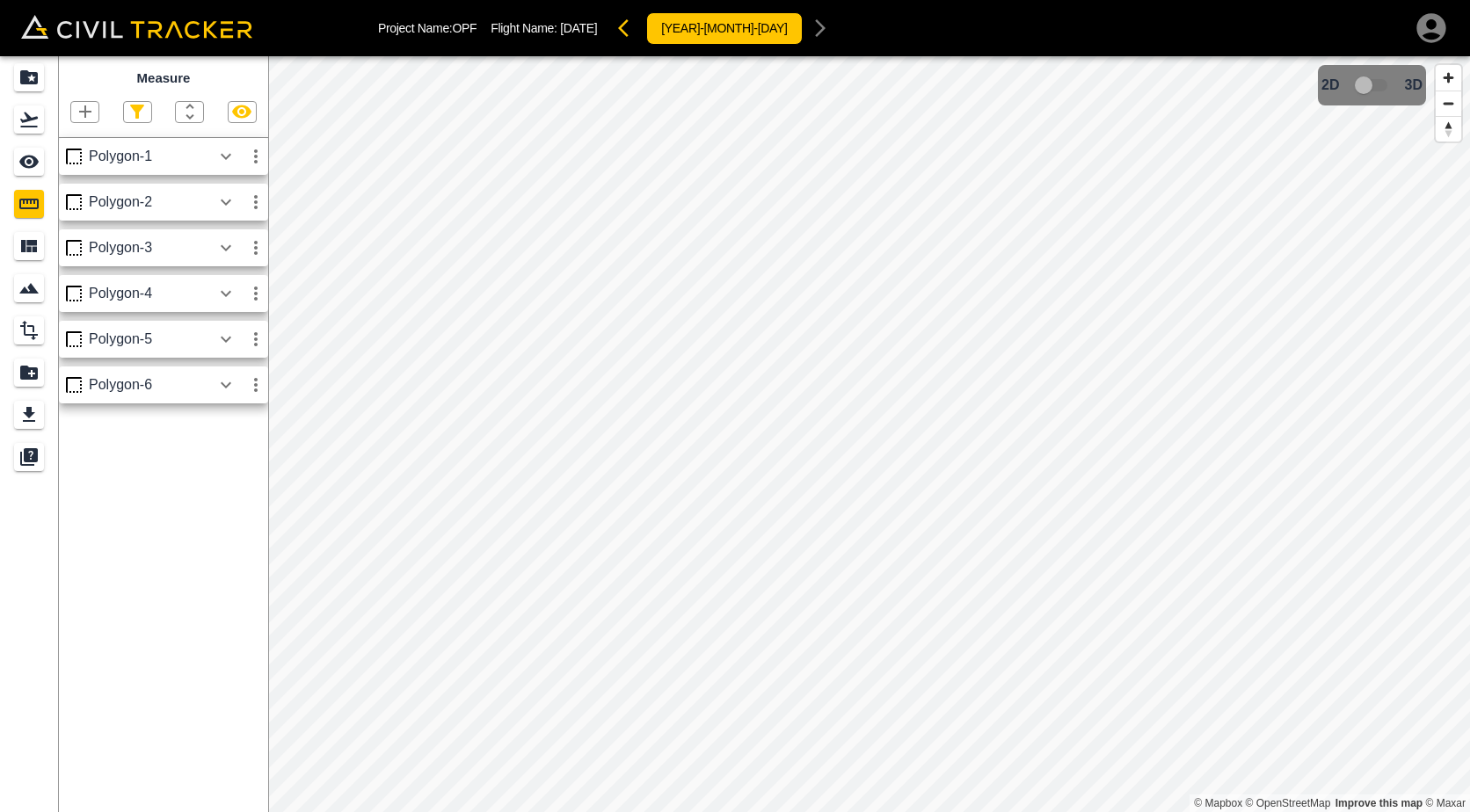 click at bounding box center [226, 156] 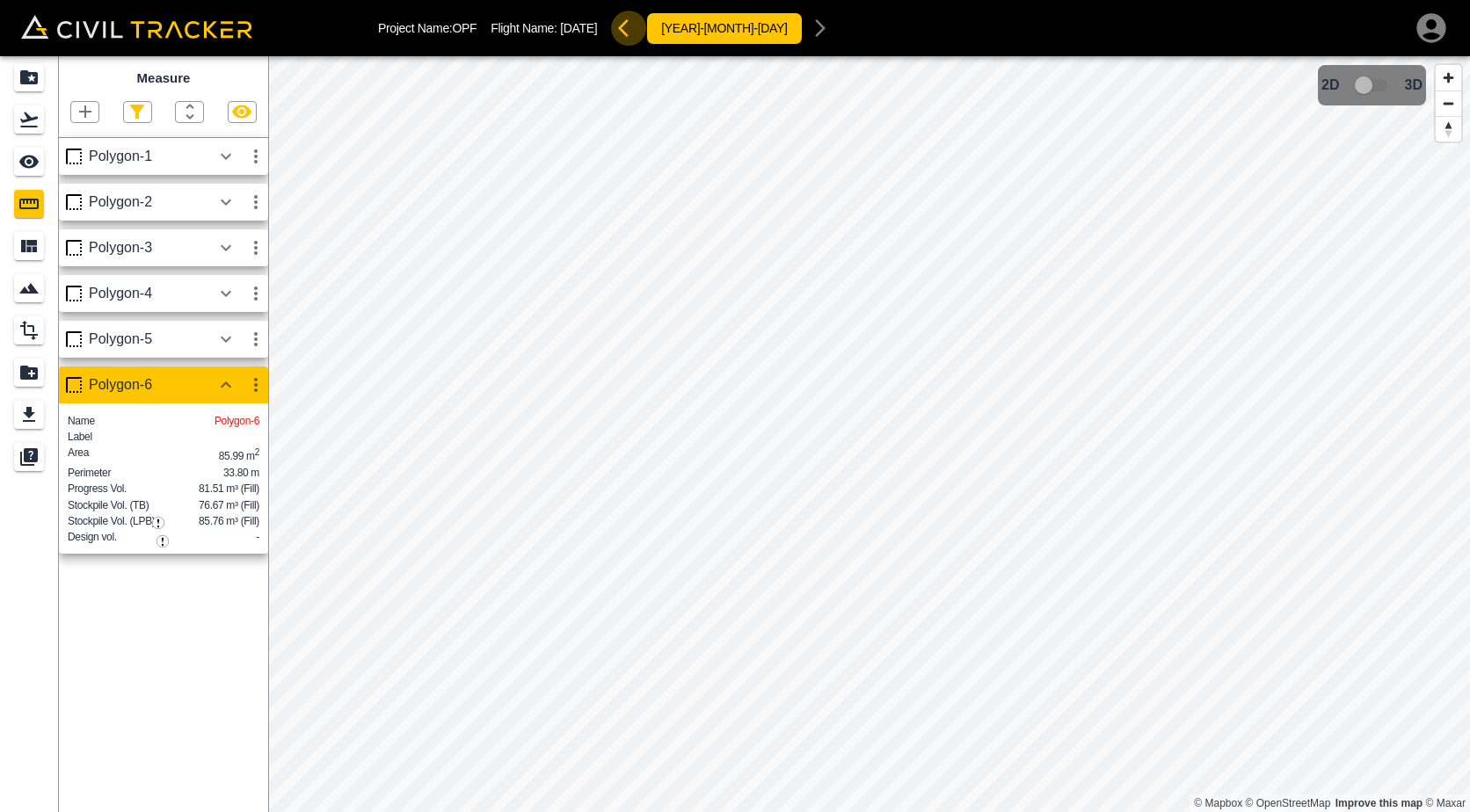 click at bounding box center (629, 28) 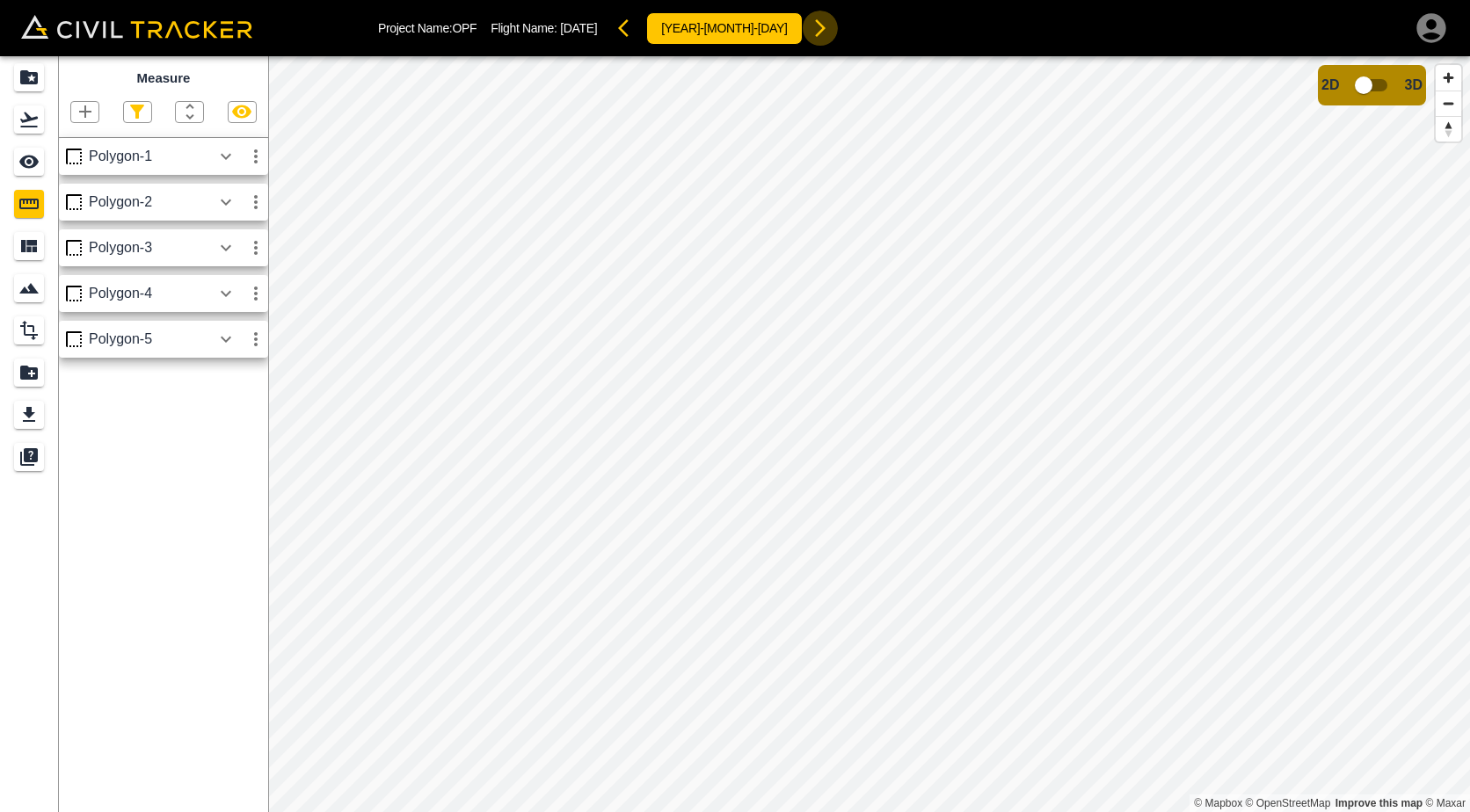 click at bounding box center (820, 28) 